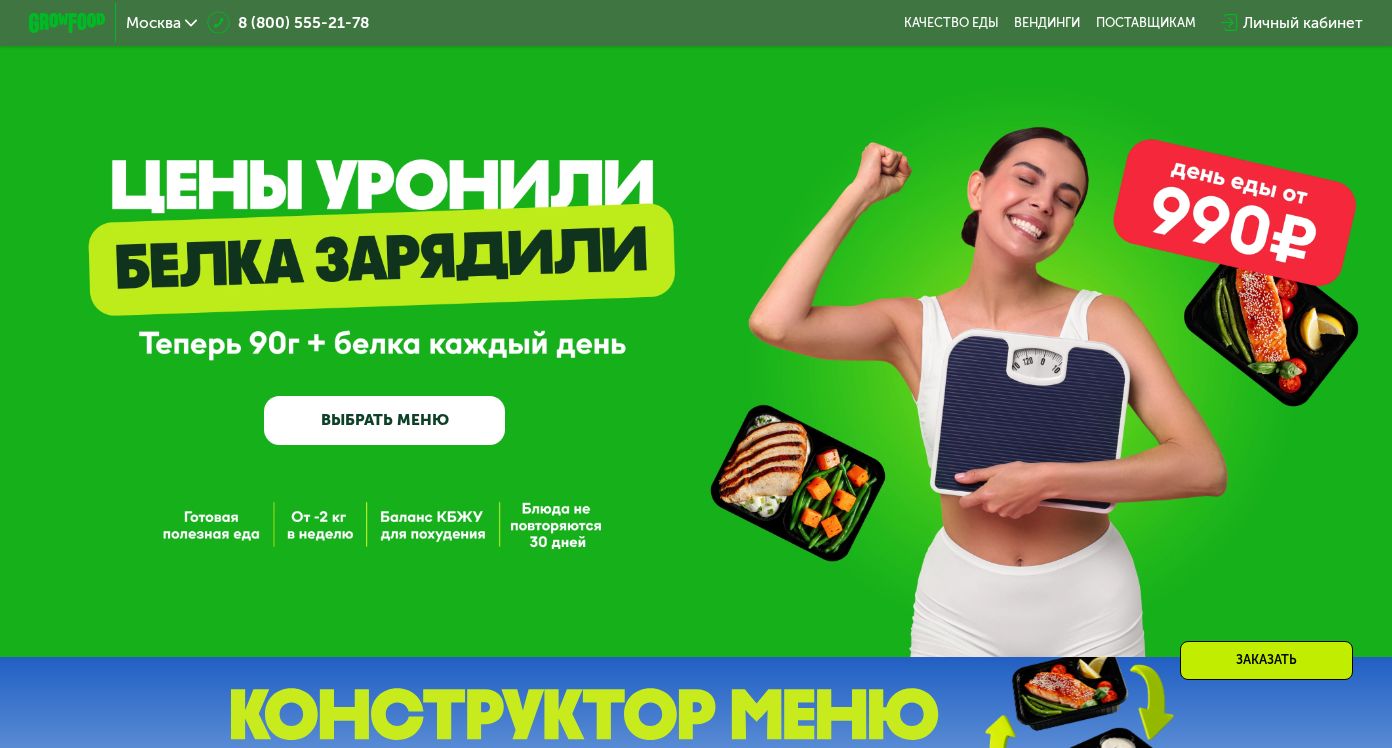 scroll, scrollTop: 289, scrollLeft: 0, axis: vertical 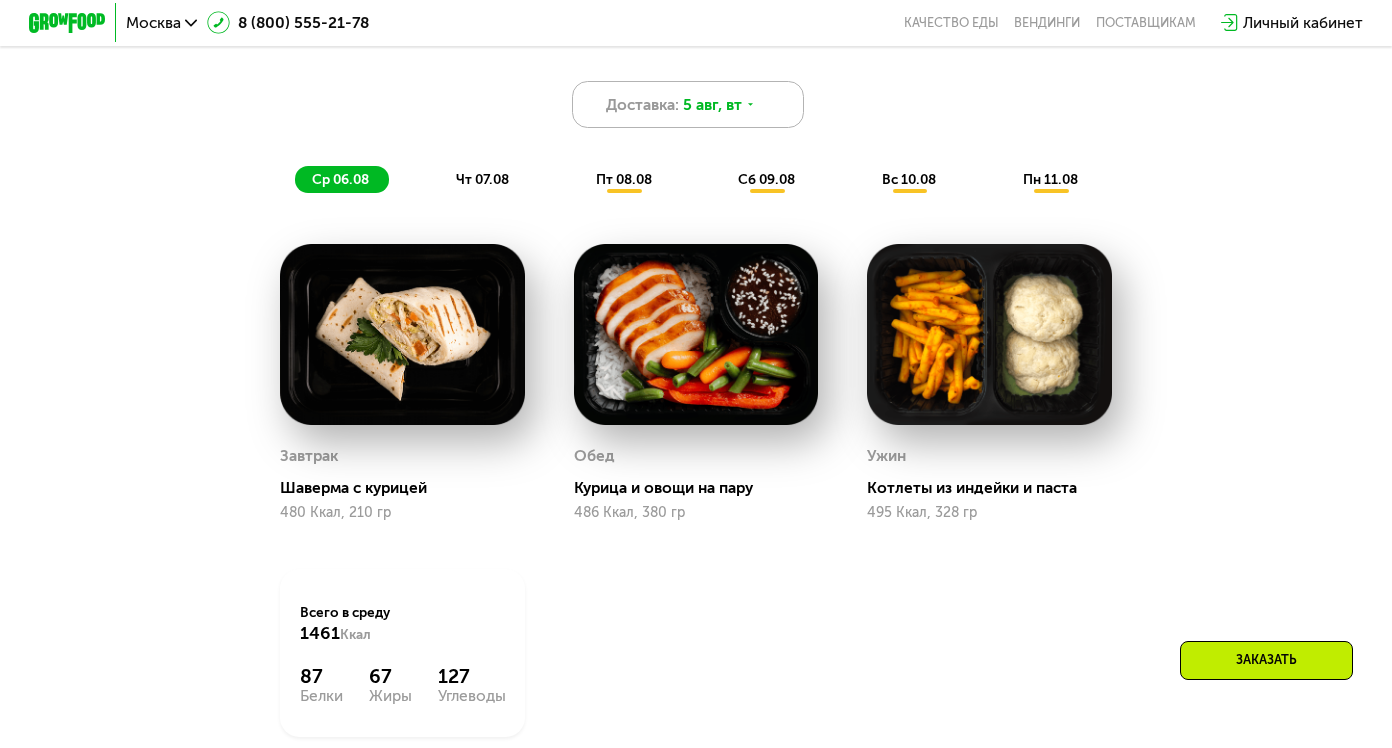 click on "Доставка: 5 авг, вт" at bounding box center (688, 104) 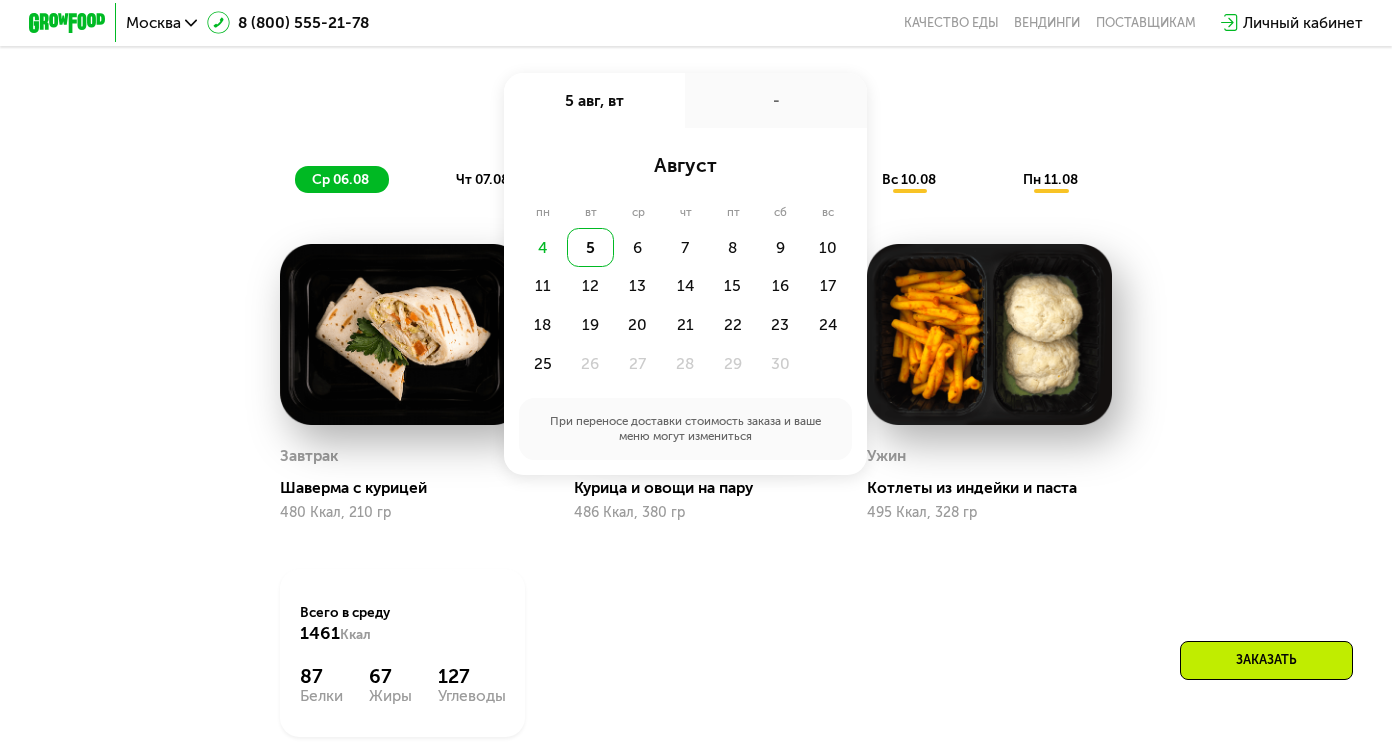 click on "Похудение и поддержание формы Доставка: 5 авг, вт 5 авг, вт - август пн вт ср чт пт сб вс 4 5 6 7 8 9 10 11 12 13 14 15 16 17 18 19 20 21 22 23 24 25 26 27 28 29 30  При переносе доставки стоимость заказа и ваше меню могут измениться  ср 06.08 чт 07.08 пт 08.08 сб 09.08 вс 10.08 пн 11.08 Завтрак Шаверма с курицей 480 Ккал, 210 гр Обед Курица и овощи на пару 486 Ккал, 380 гр Ужин Котлеты из индейки и паста 495 Ккал, 328 гр  Всего в среду 1461 Ккал 87  Белки  67  Жиры  127  Углеводы  Завтрак Десерт с медовыми орехами 350 Ккал, 166 гр Обед Курица с зеленым соусом 642 Ккал, 370 гр Ужин Курица по-мексикански 430 Ккал, 340 гр  Всего в четверг 1422 Ккал 93" at bounding box center (696, 416) 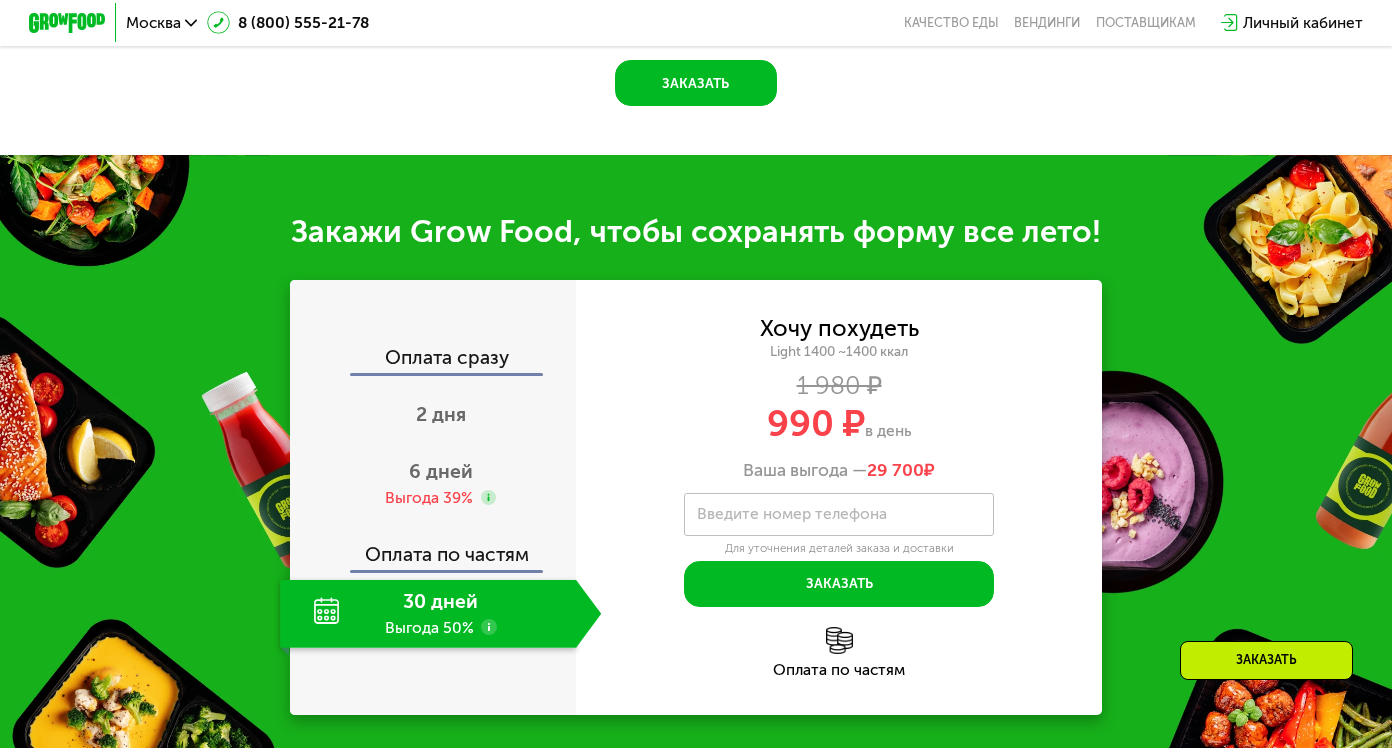 scroll, scrollTop: 1928, scrollLeft: 0, axis: vertical 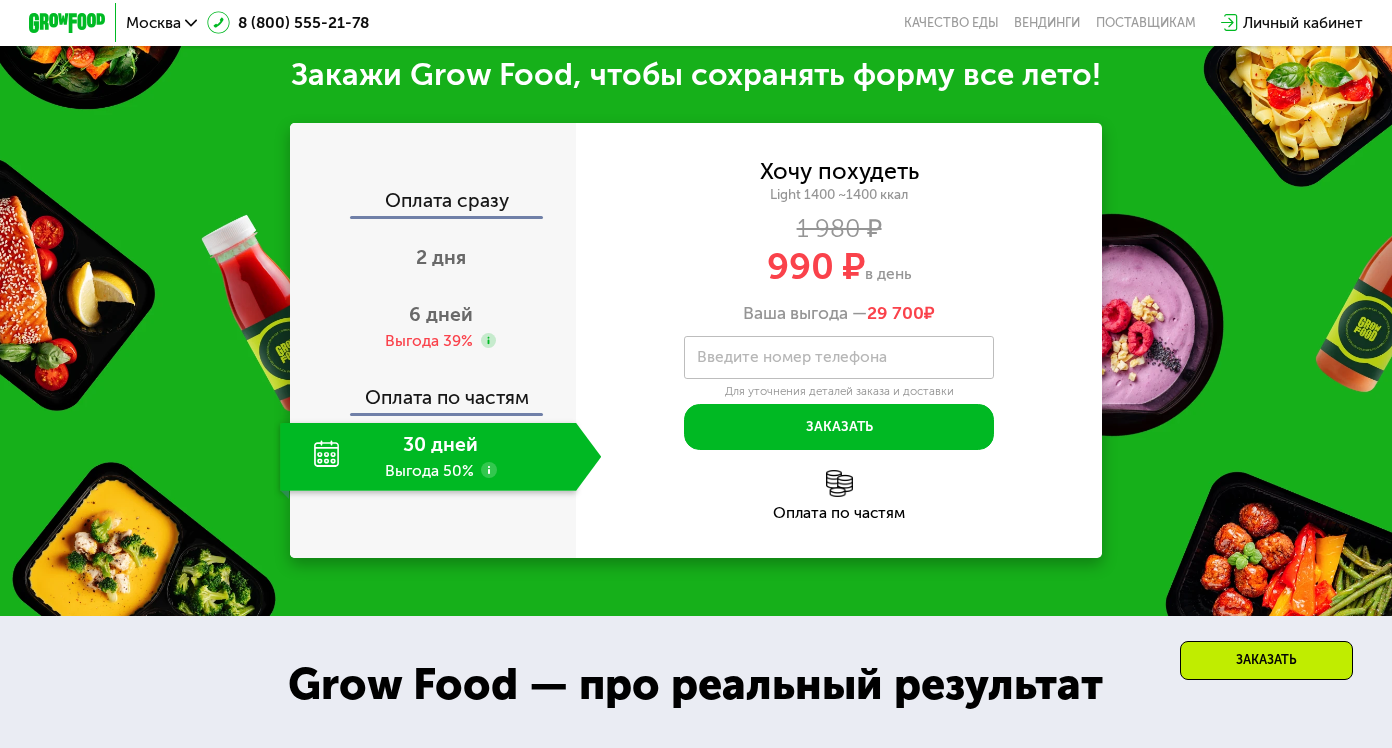 click on "Введите номер телефона" at bounding box center [792, 357] 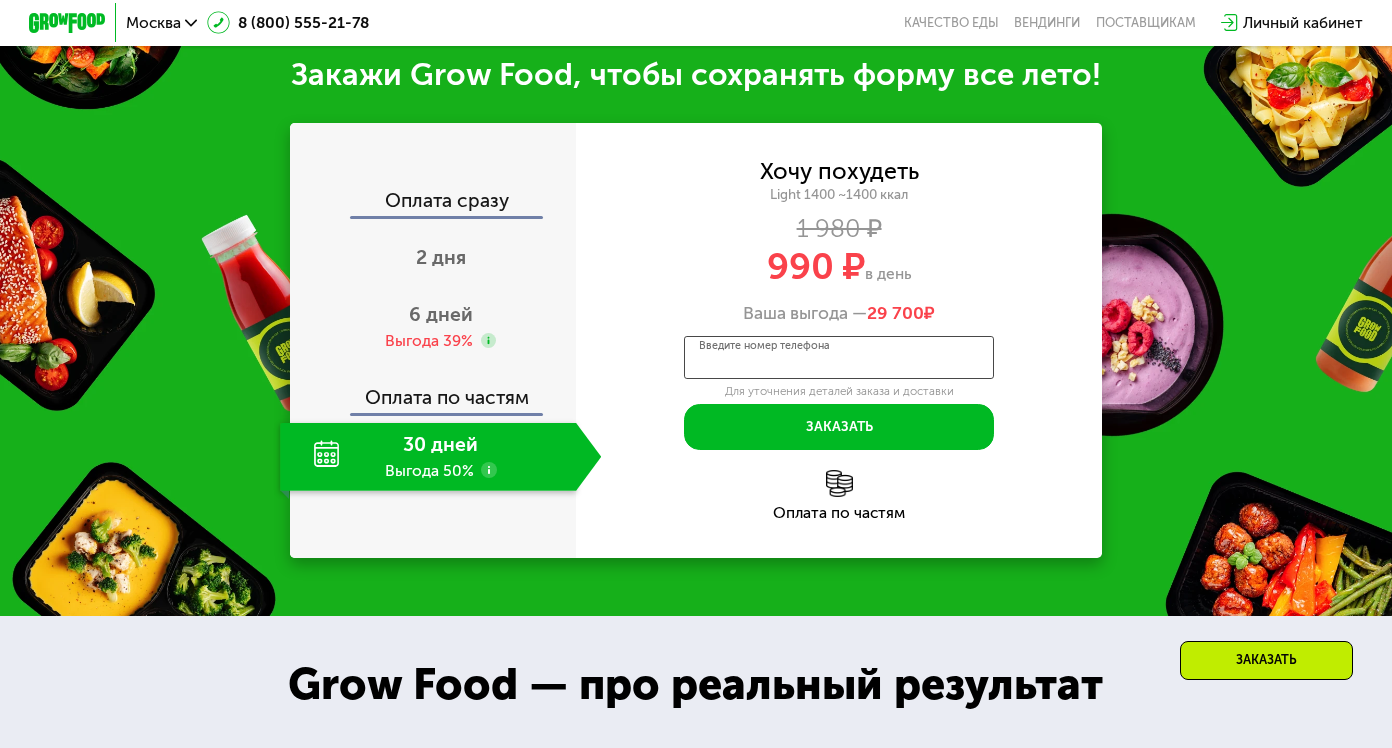 click on "Введите номер телефона" at bounding box center (838, 358) 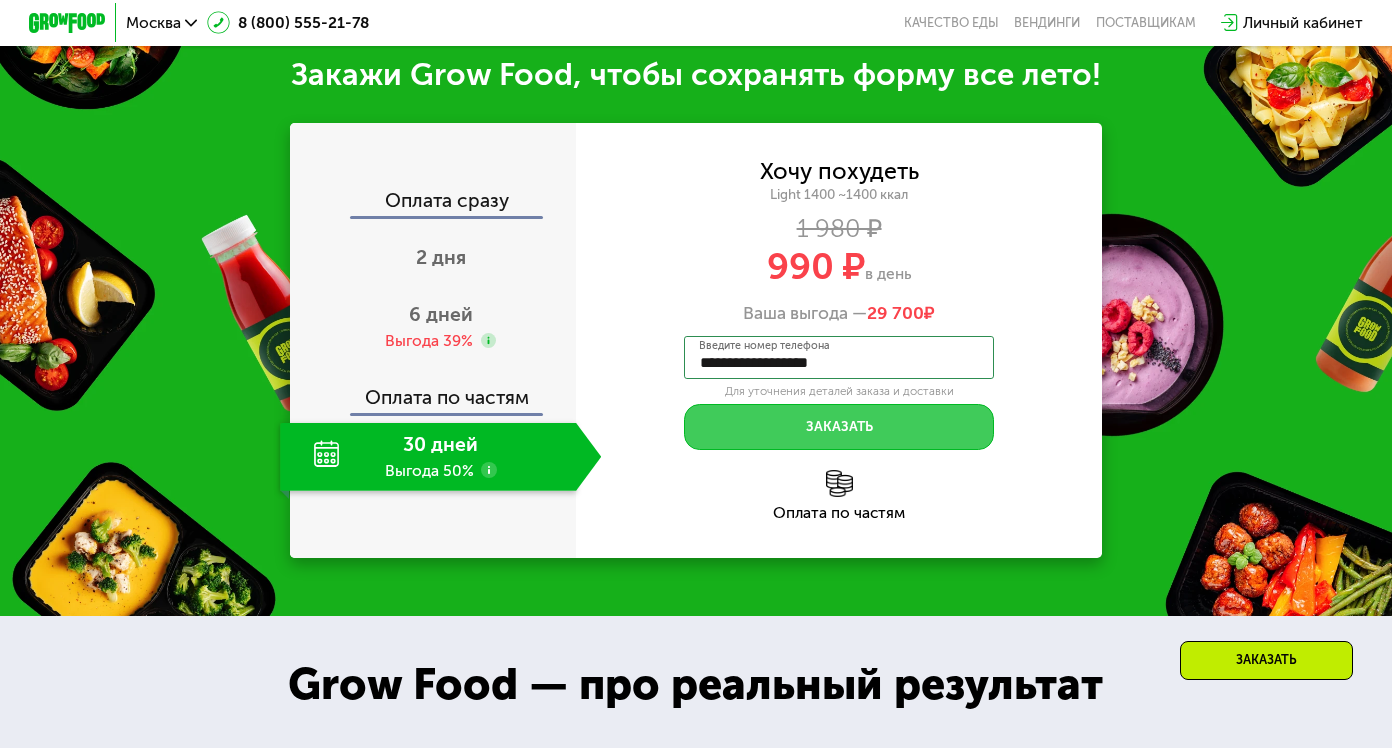 type on "**********" 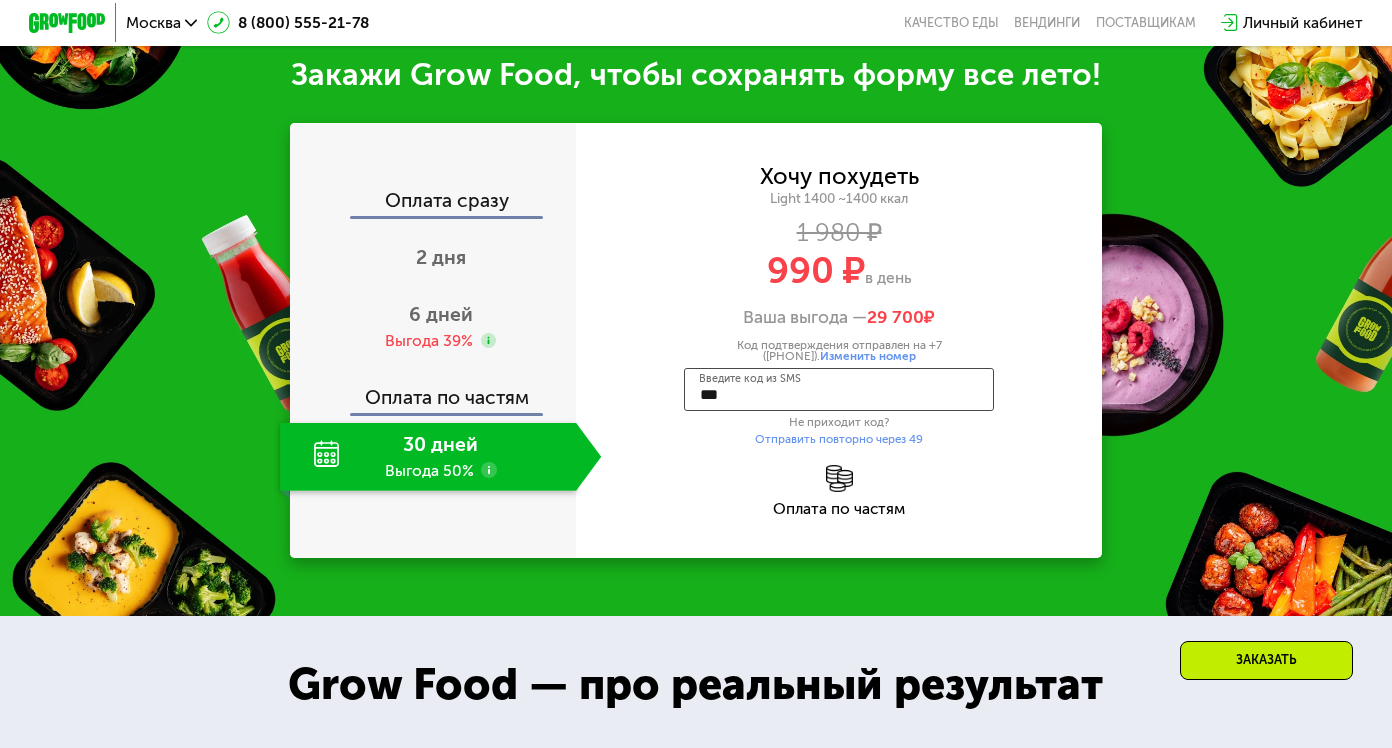 type on "****" 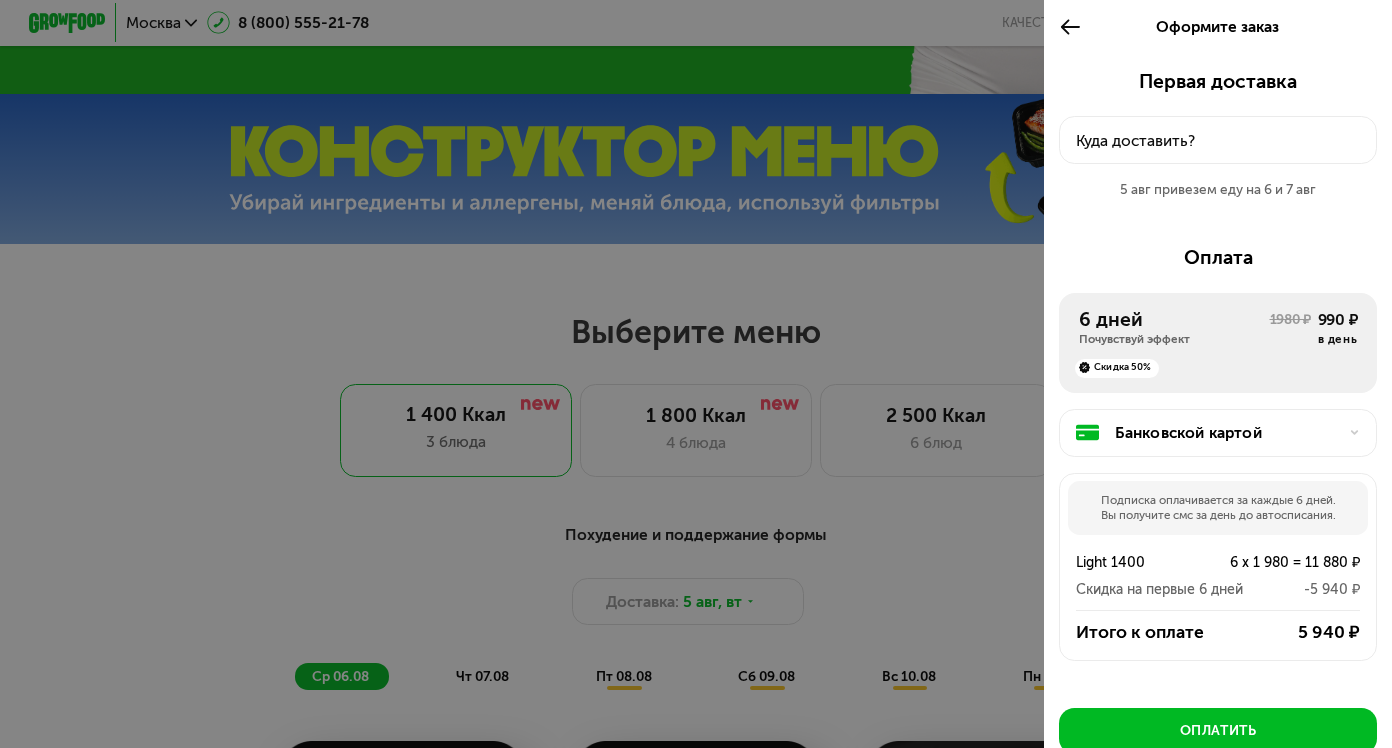 scroll, scrollTop: 374, scrollLeft: 0, axis: vertical 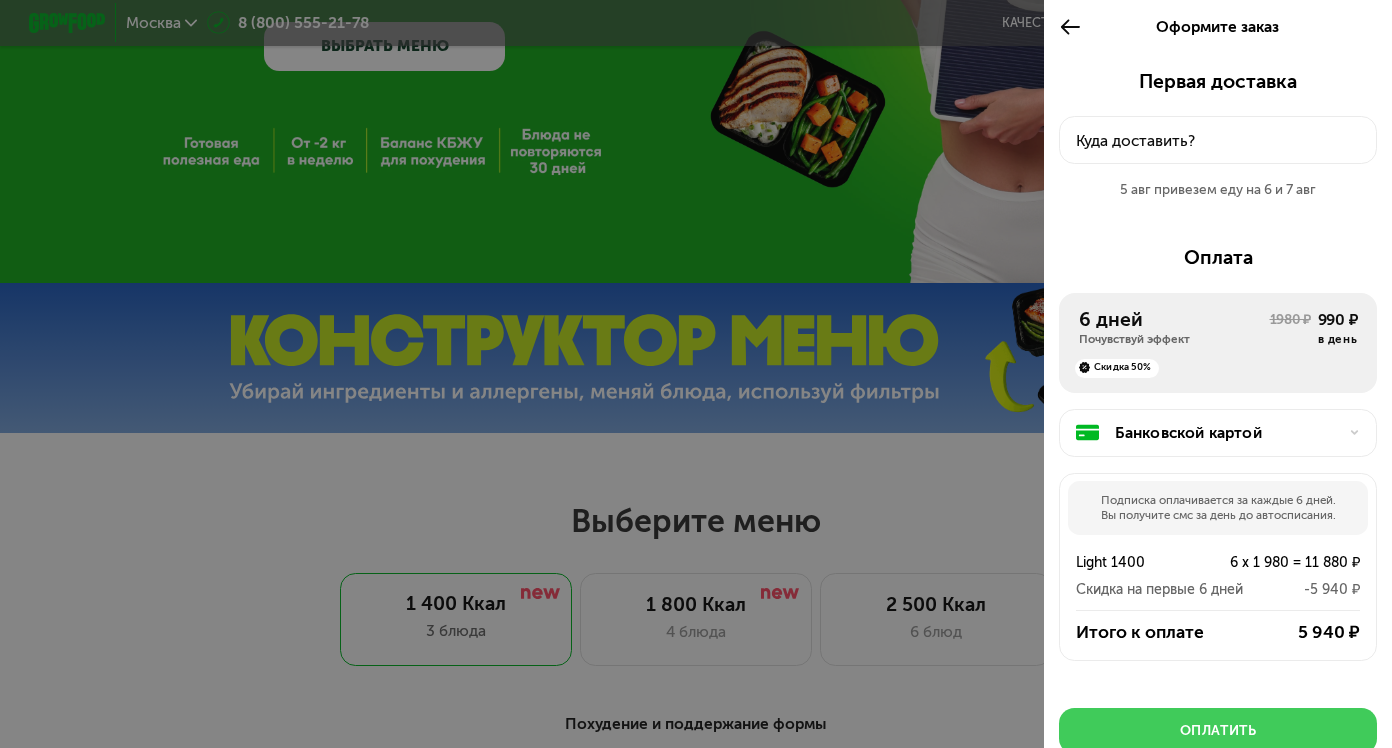 click on "Оплатить" at bounding box center [1218, 730] 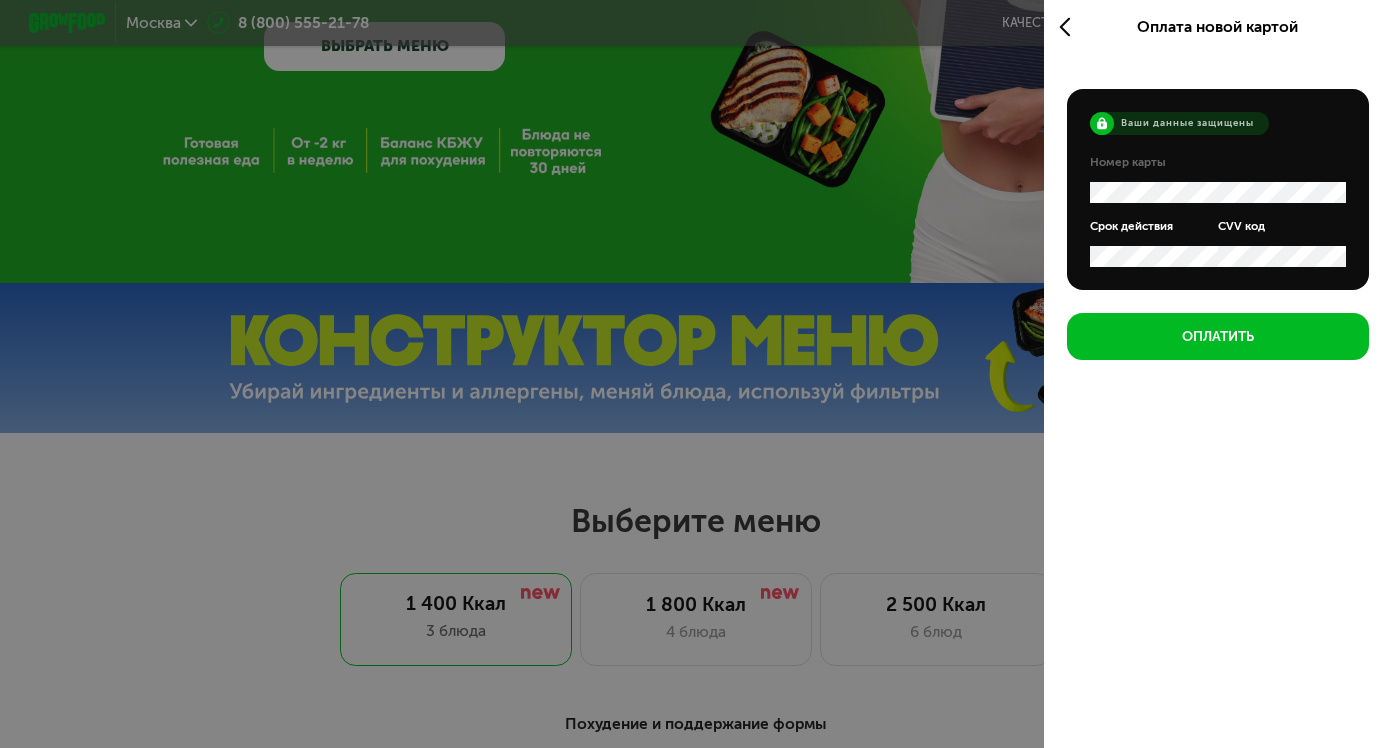 scroll, scrollTop: 0, scrollLeft: 0, axis: both 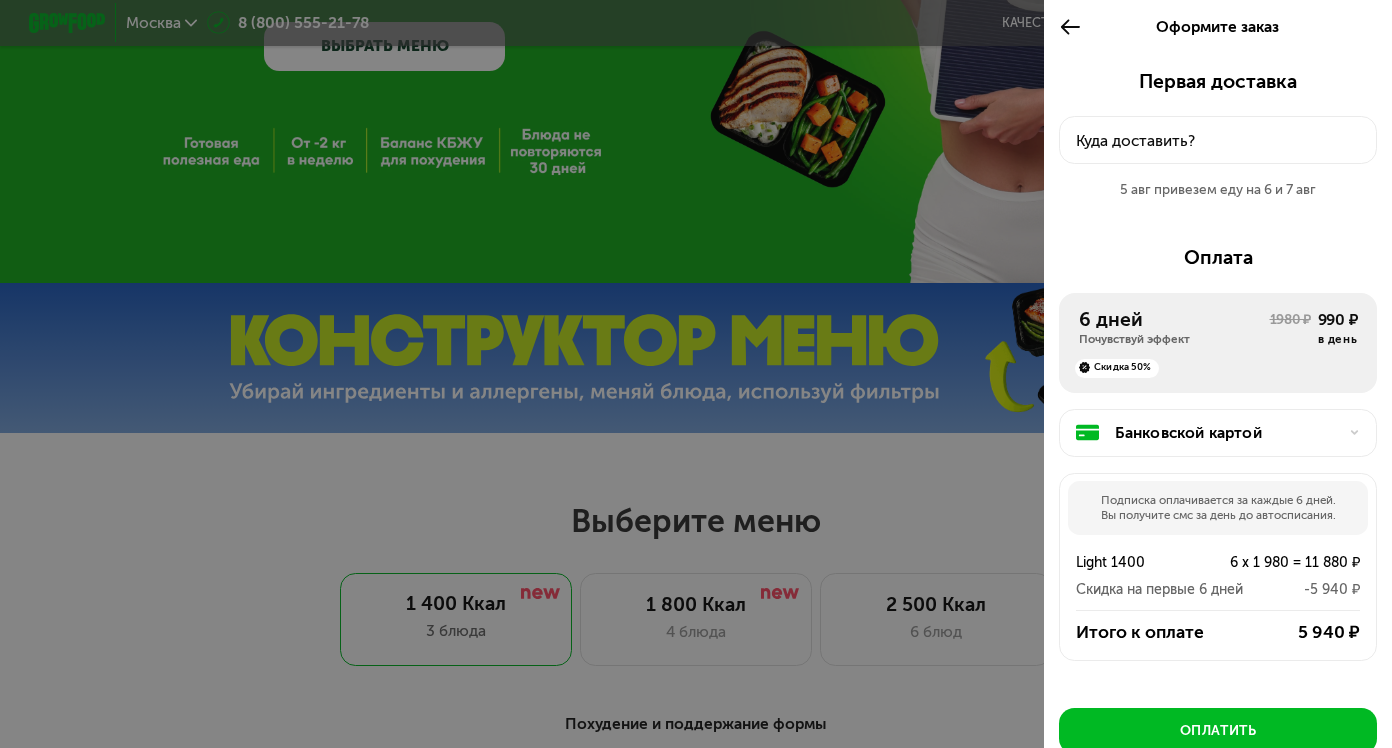 click on "Куда доставить?" 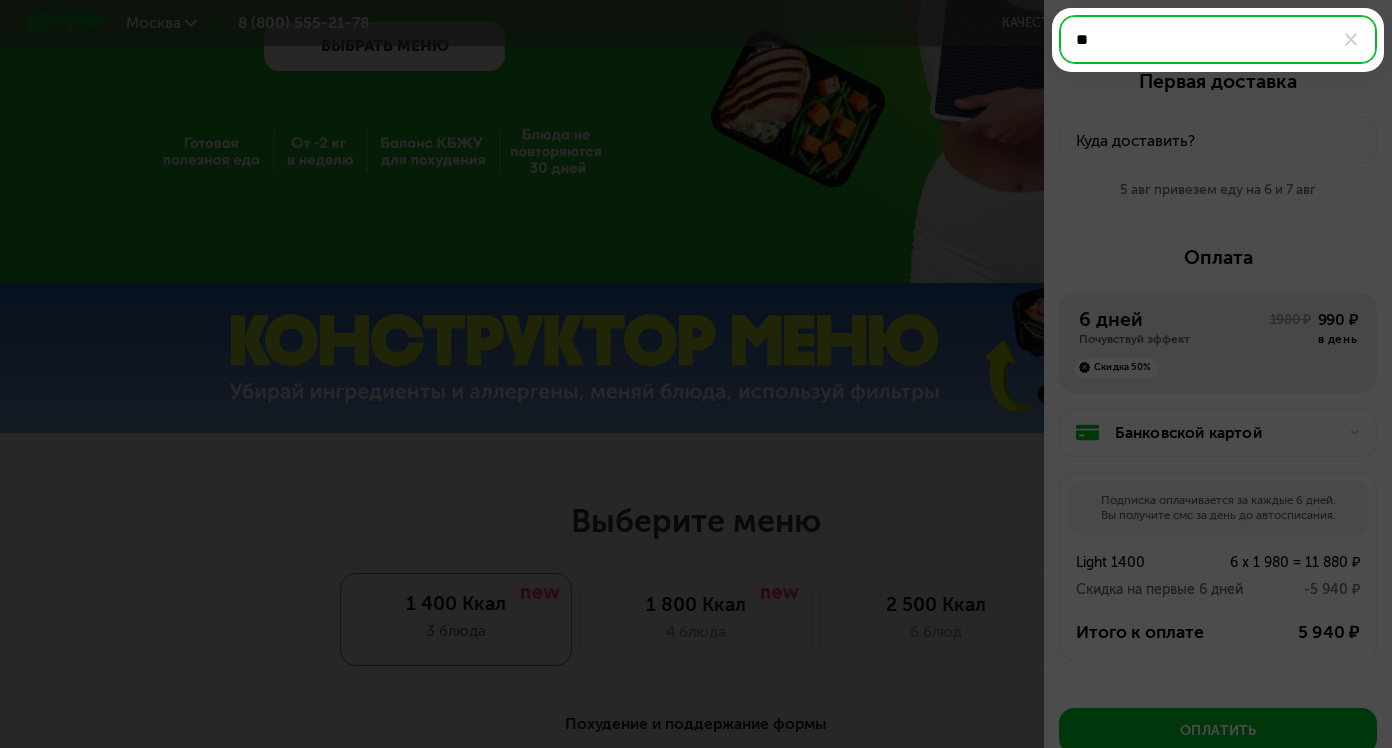 type on "*" 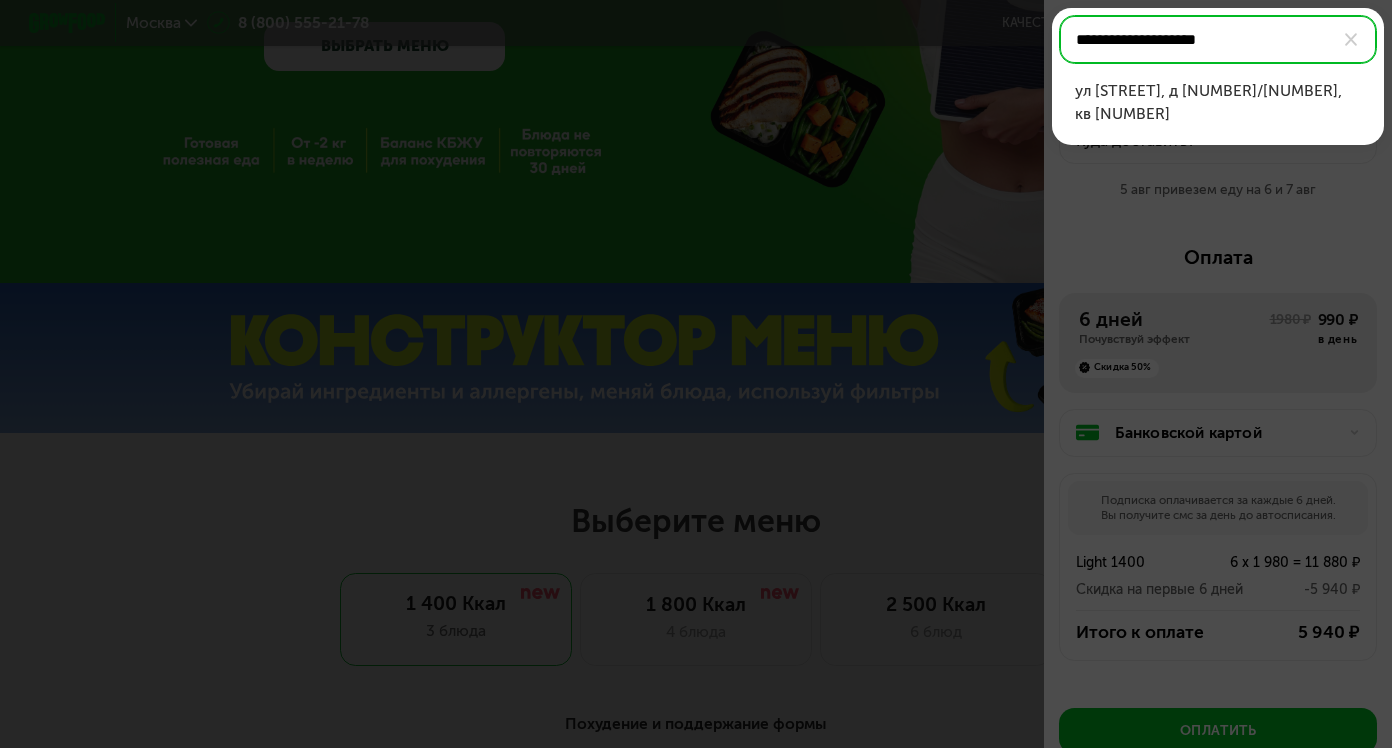 click on "ул [STREET], д [NUMBER]/[NUMBER], кв [NUMBER]" at bounding box center (1218, 102) 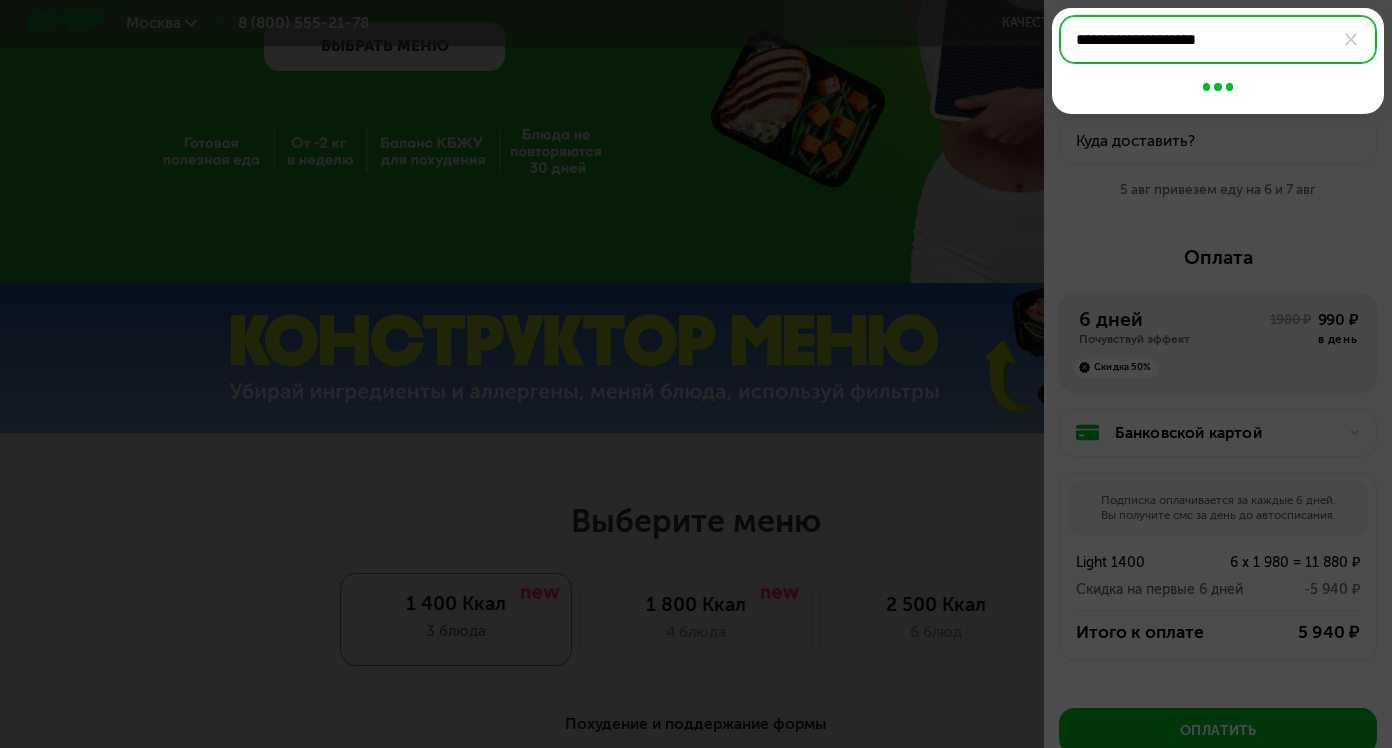 type on "**********" 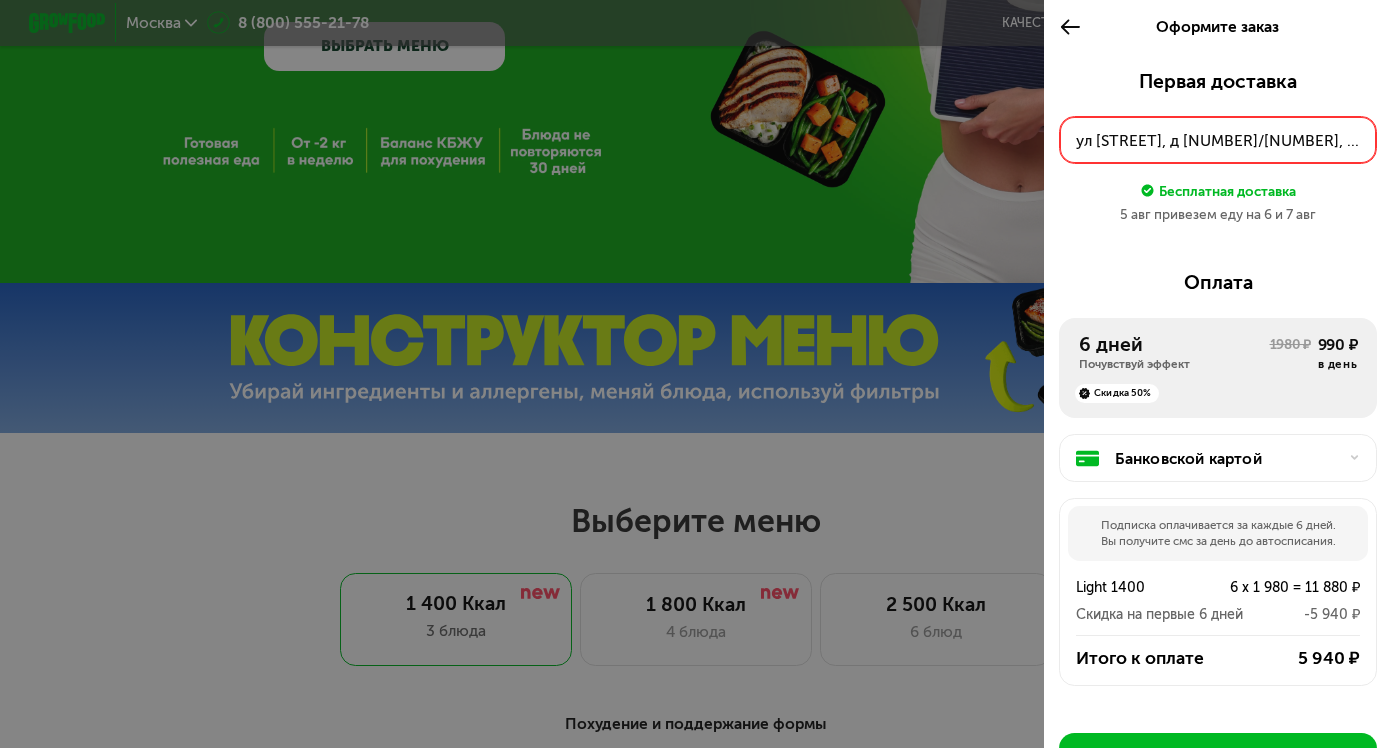scroll, scrollTop: 0, scrollLeft: 0, axis: both 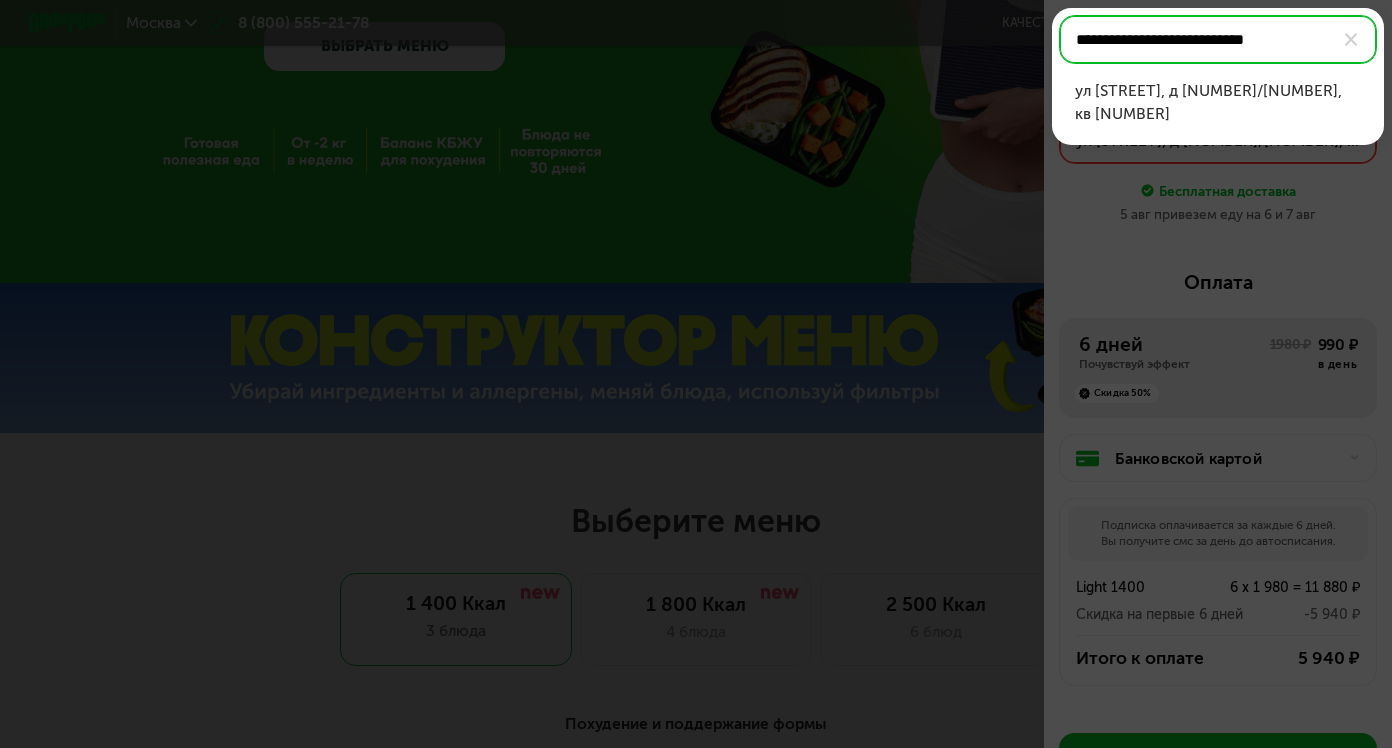 click on "ул [STREET], д [NUMBER]/[NUMBER], кв [NUMBER]" at bounding box center [1218, 102] 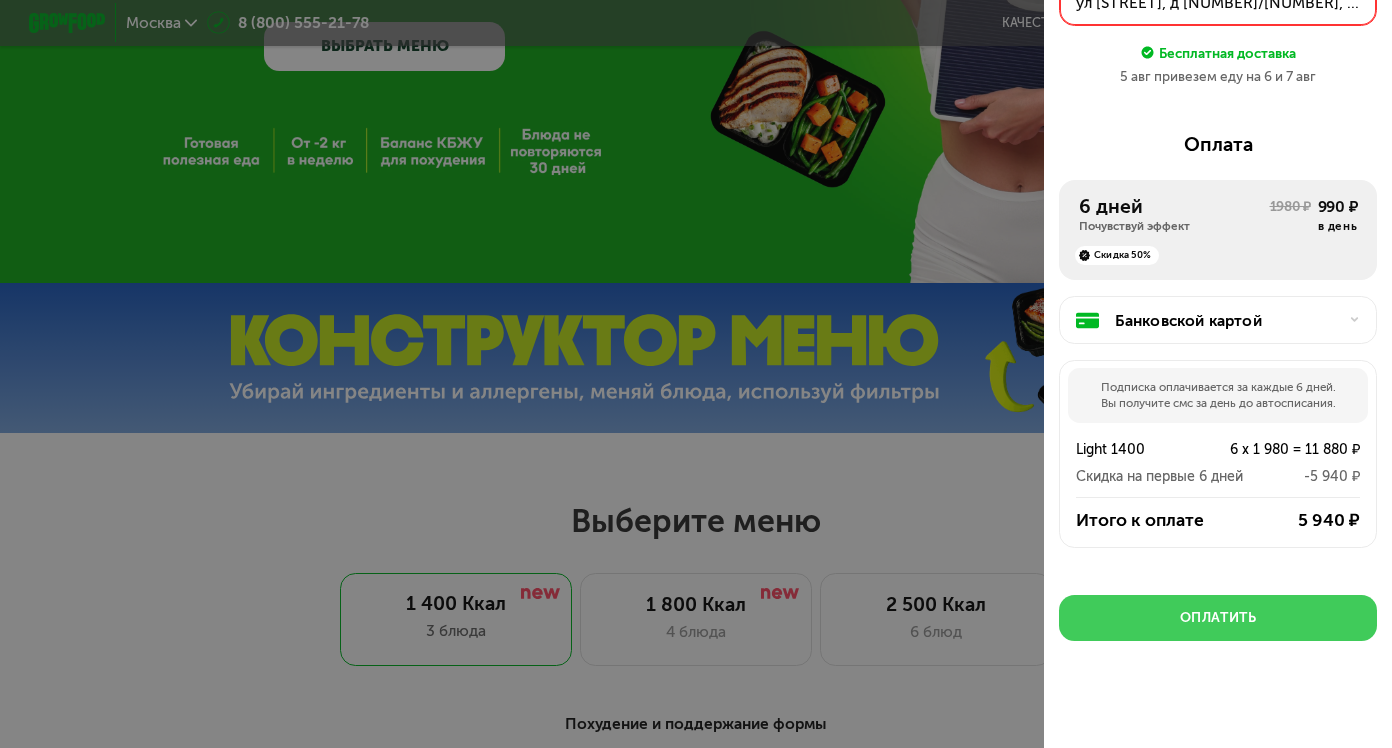 scroll, scrollTop: 136, scrollLeft: 0, axis: vertical 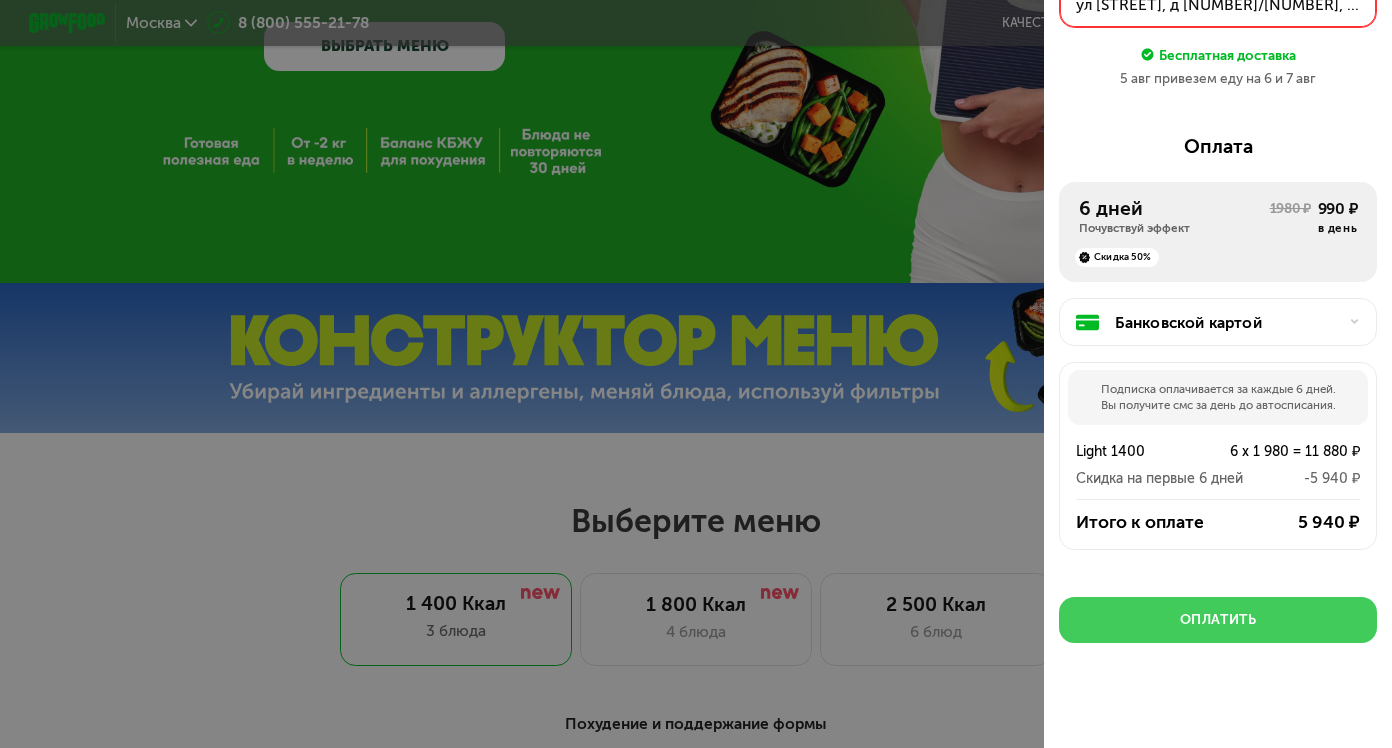 click on "Оплатить" at bounding box center [1218, 619] 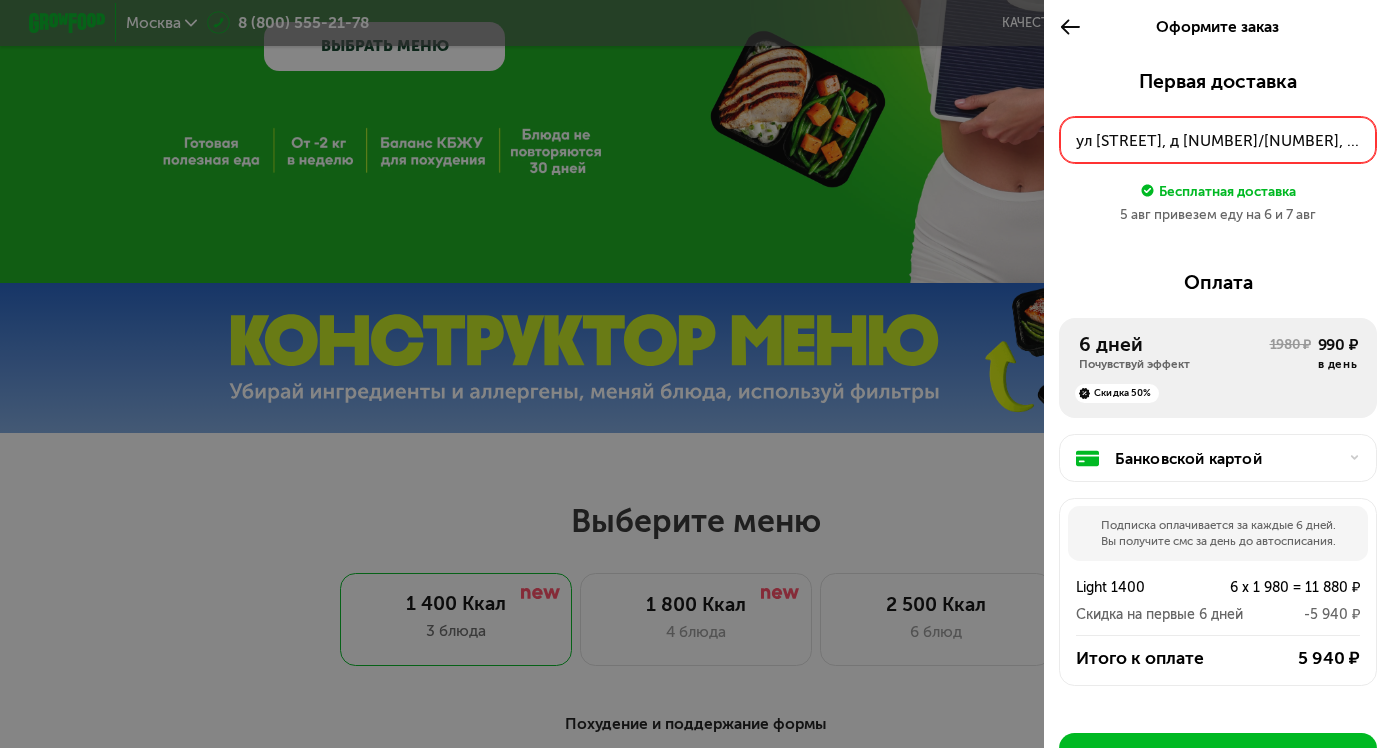 scroll, scrollTop: 0, scrollLeft: 0, axis: both 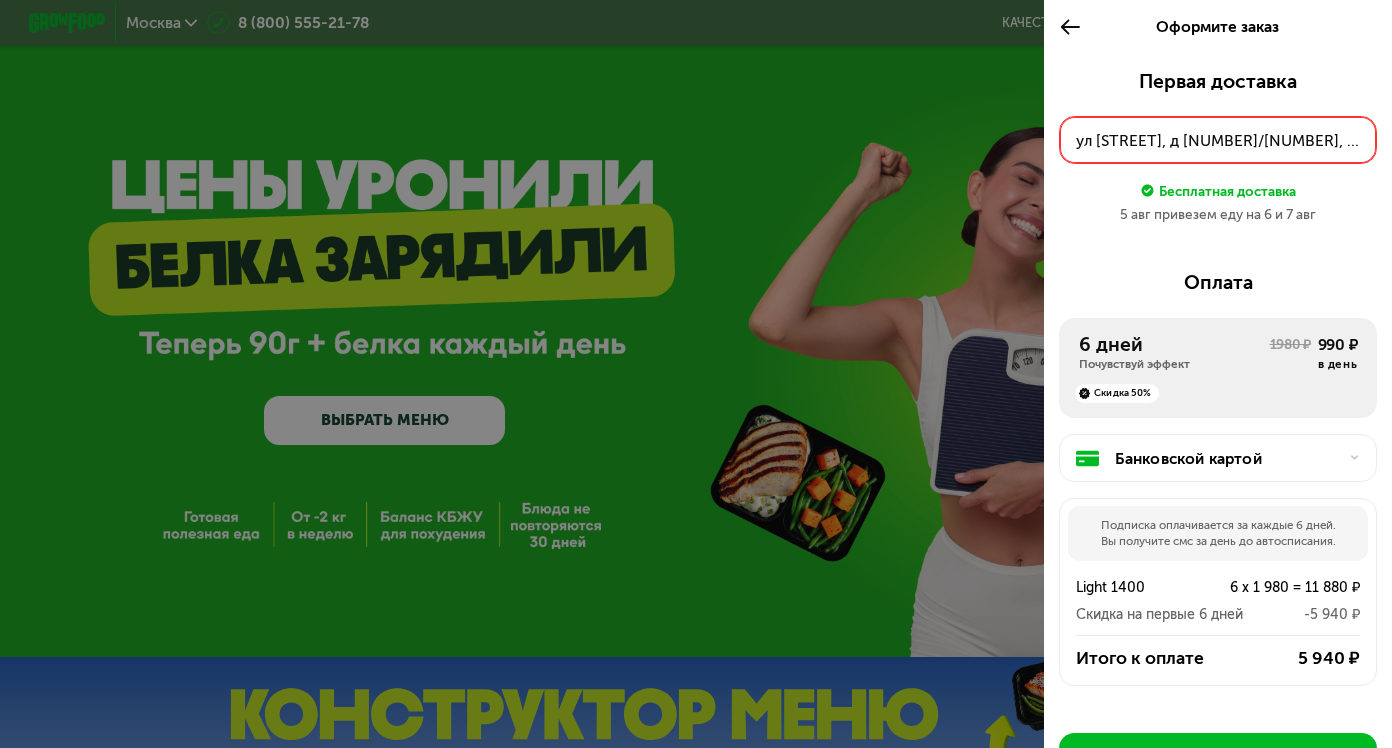 click on "ул [STREET], д [NUMBER]/[NUMBER], кв [NUMBER]" 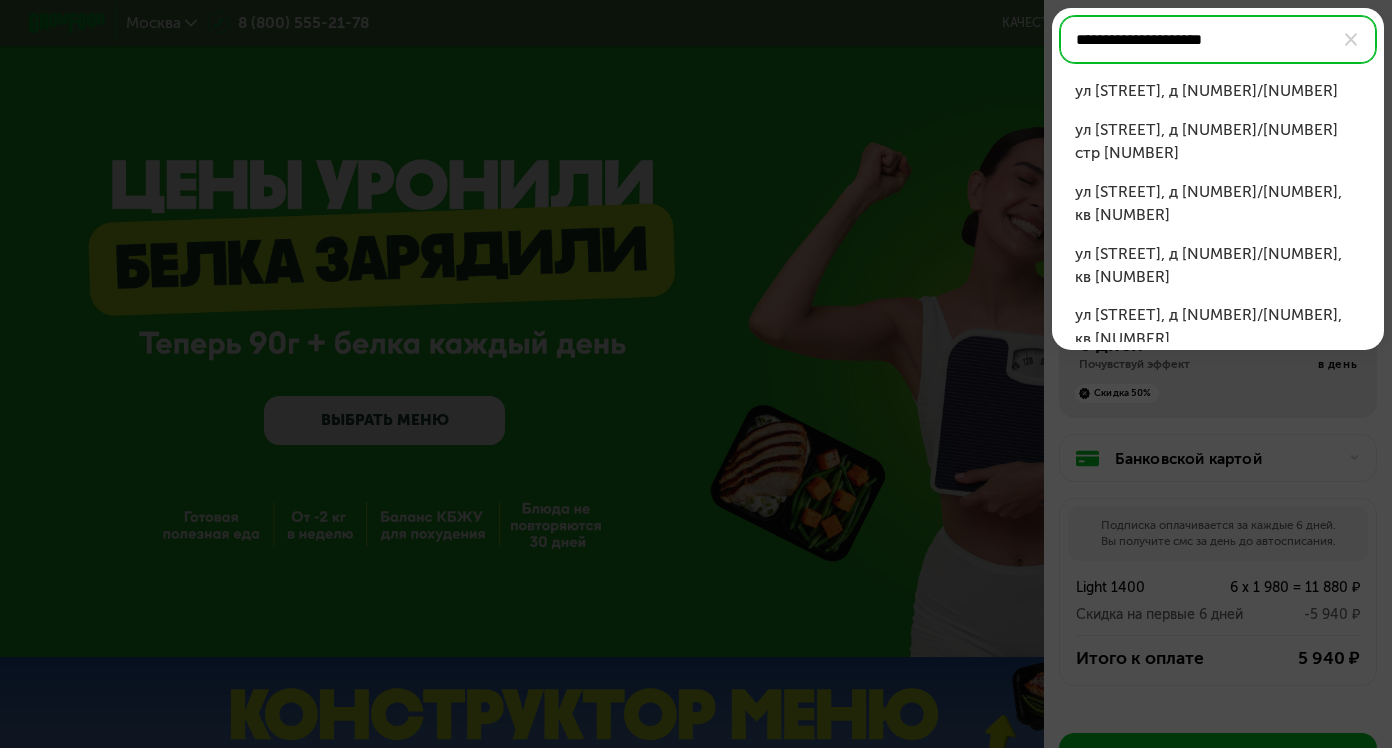 click on "ул [STREET], д [NUMBER]/[NUMBER]" at bounding box center (1218, 90) 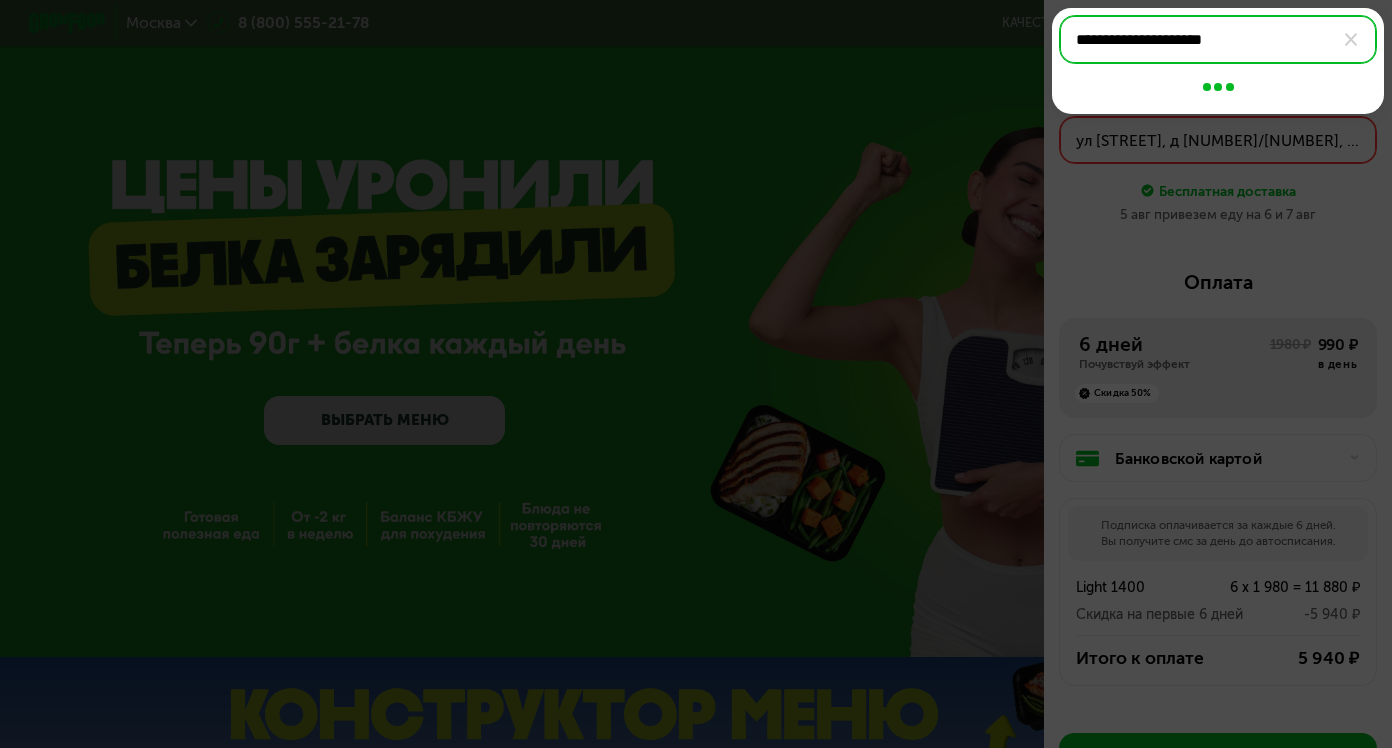 type on "**********" 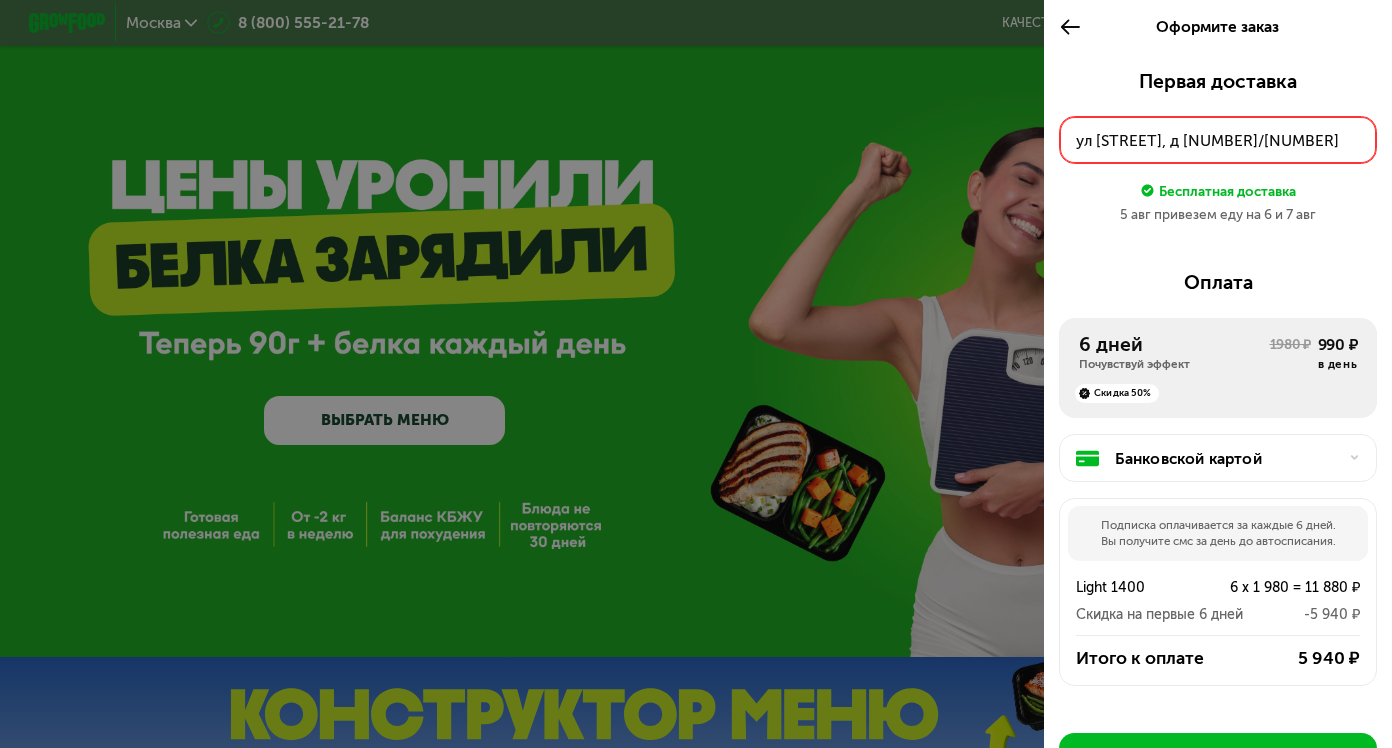 click on "ул [STREET], д [NUMBER]/[NUMBER]" 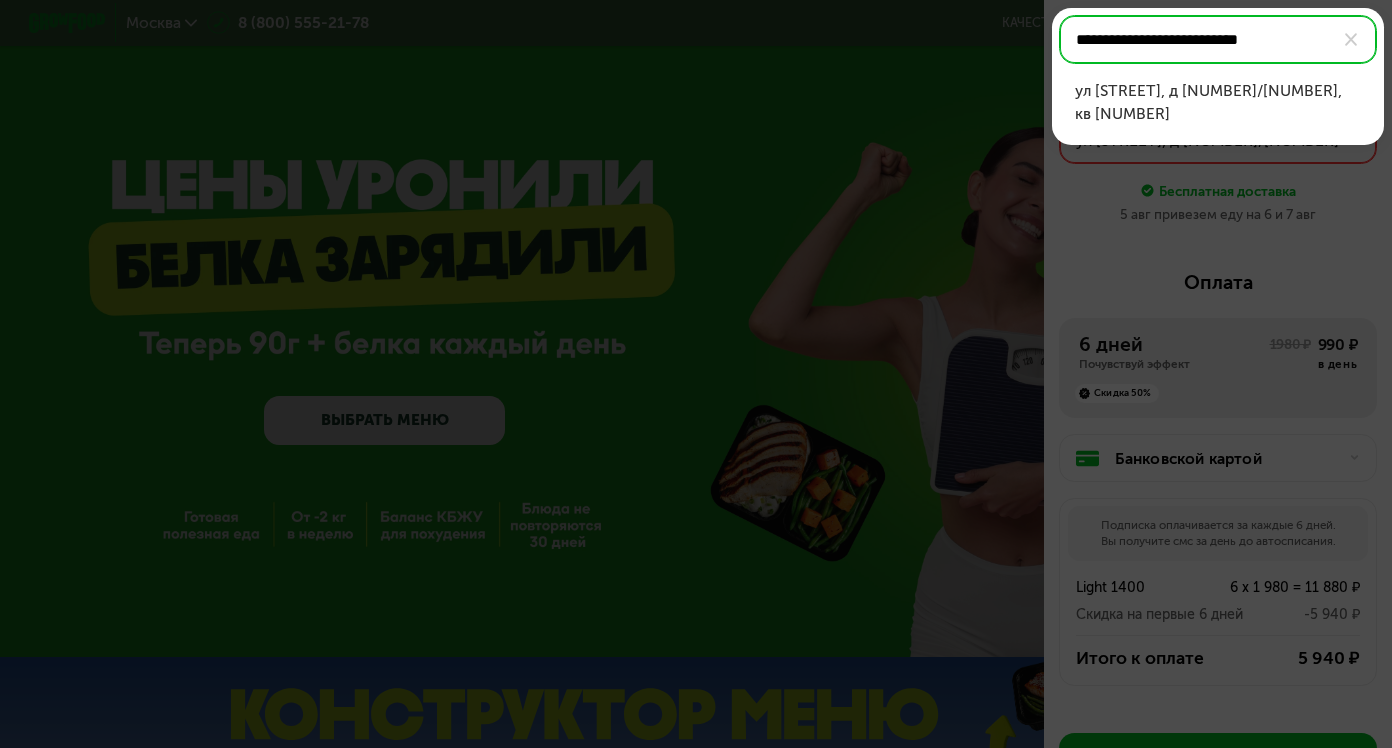 type on "**********" 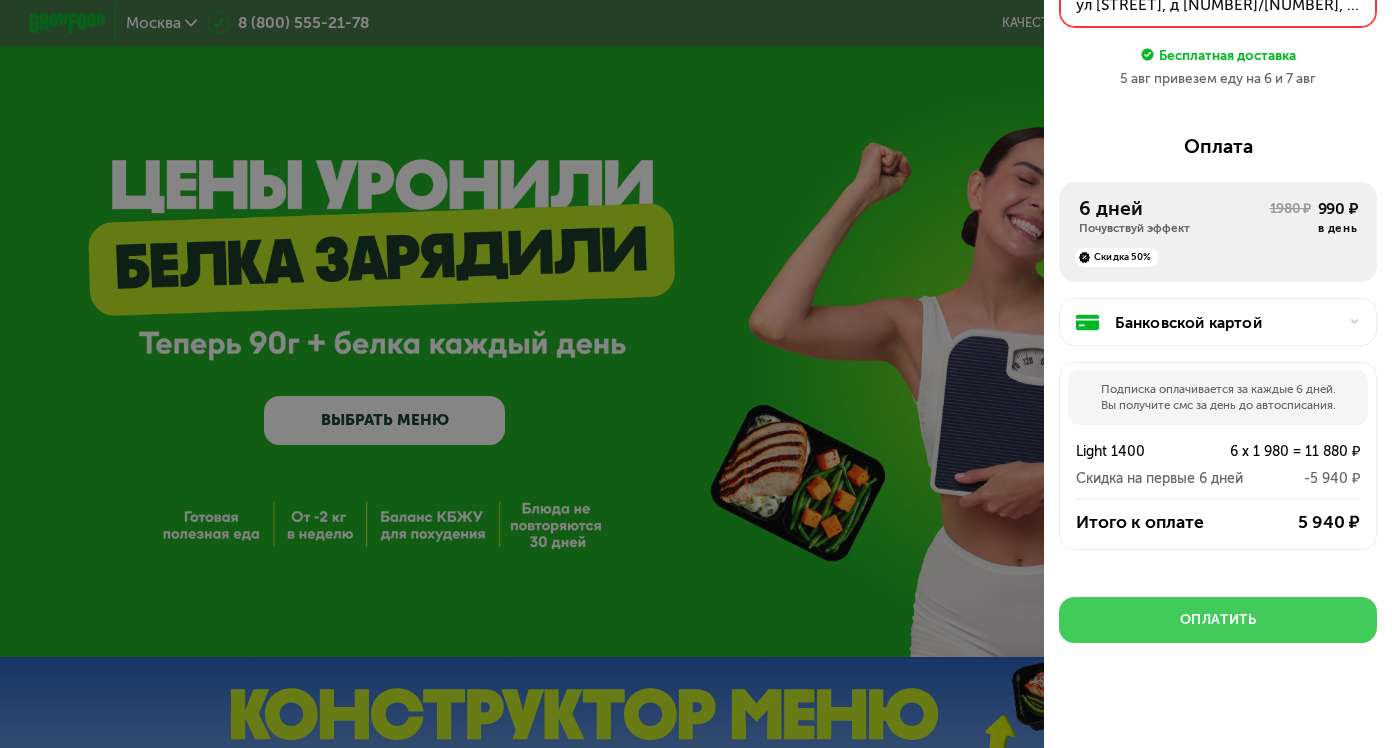 click on "Оплатить" at bounding box center [1218, 619] 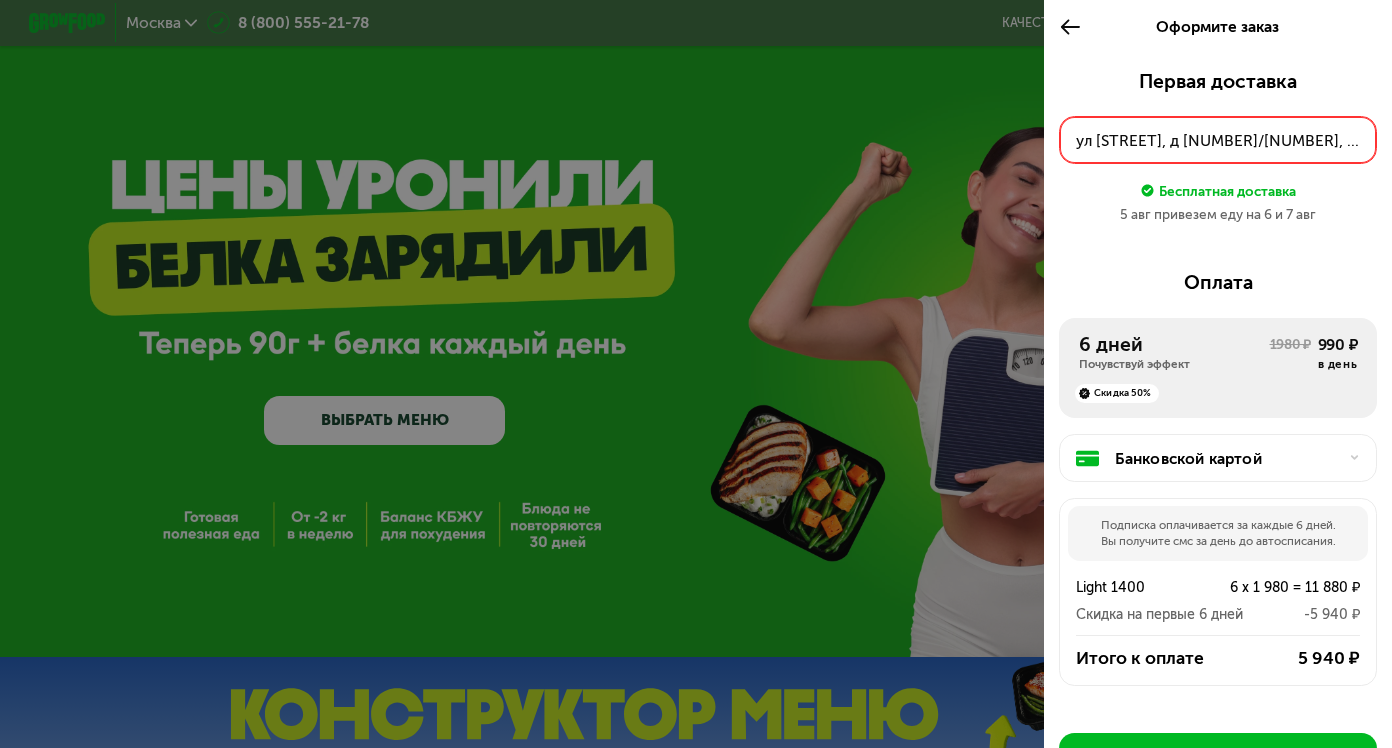 scroll, scrollTop: 0, scrollLeft: 0, axis: both 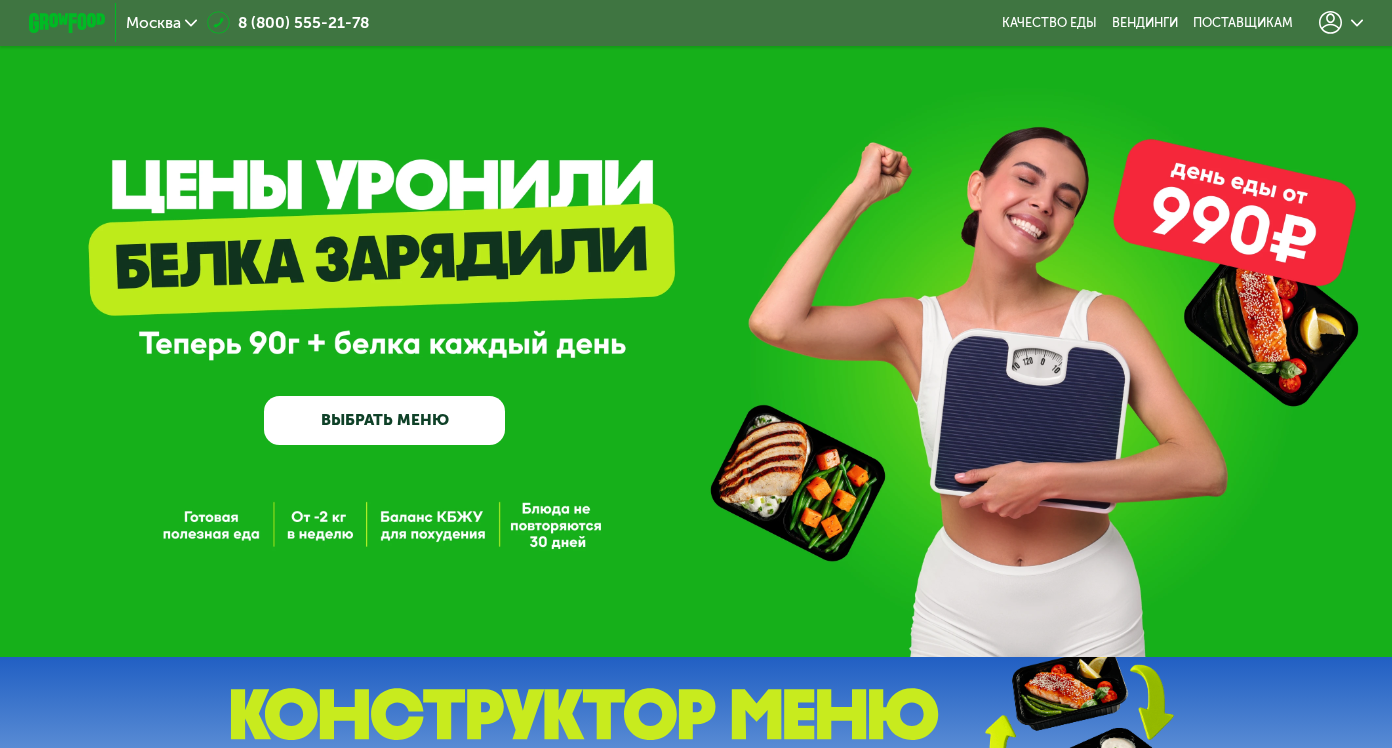 click 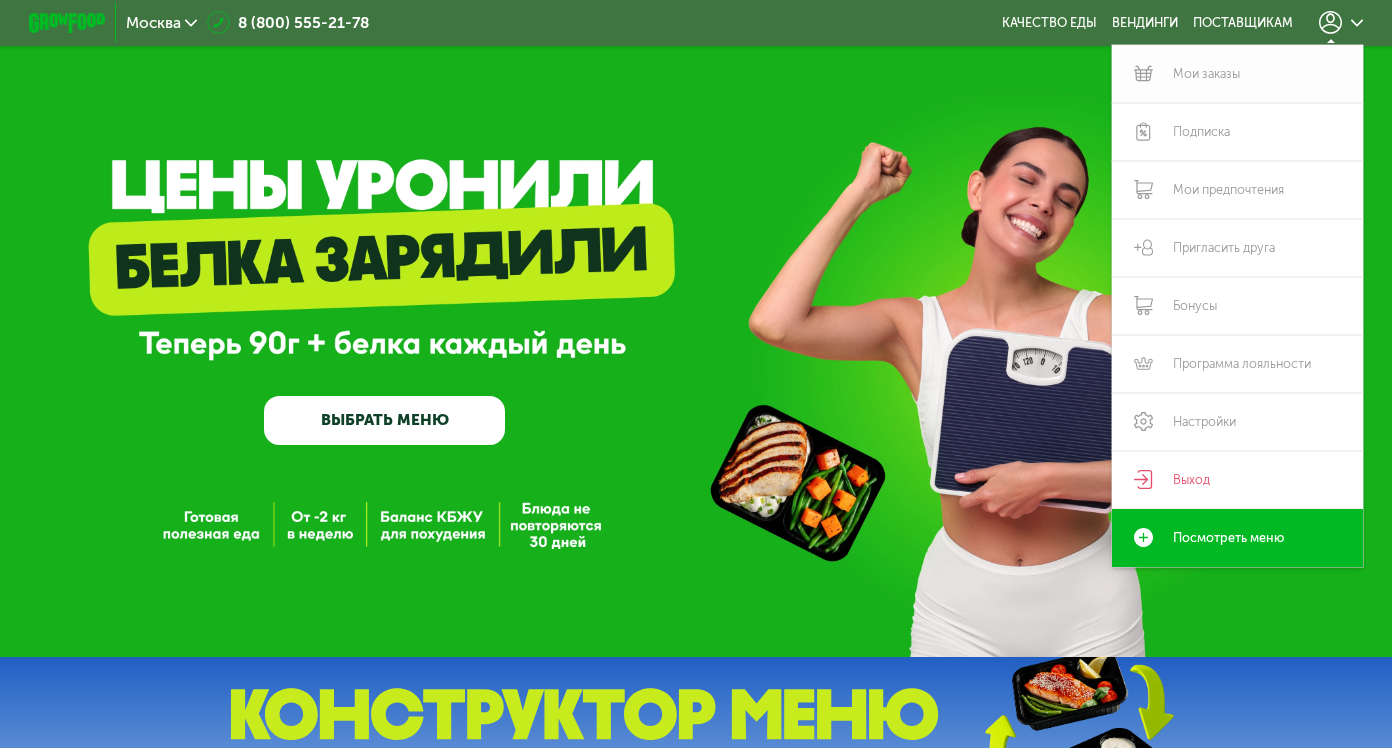 click on "Мои заказы" at bounding box center [1237, 74] 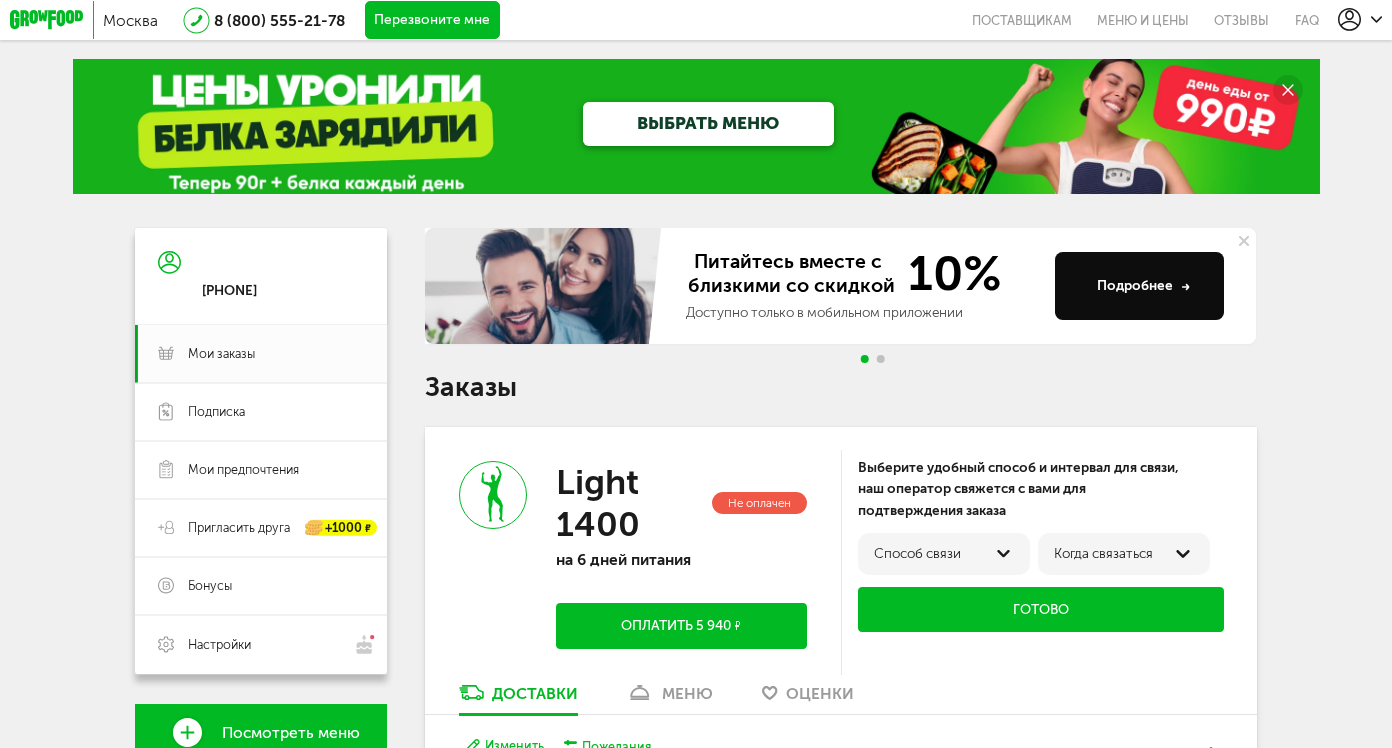 scroll, scrollTop: 0, scrollLeft: 0, axis: both 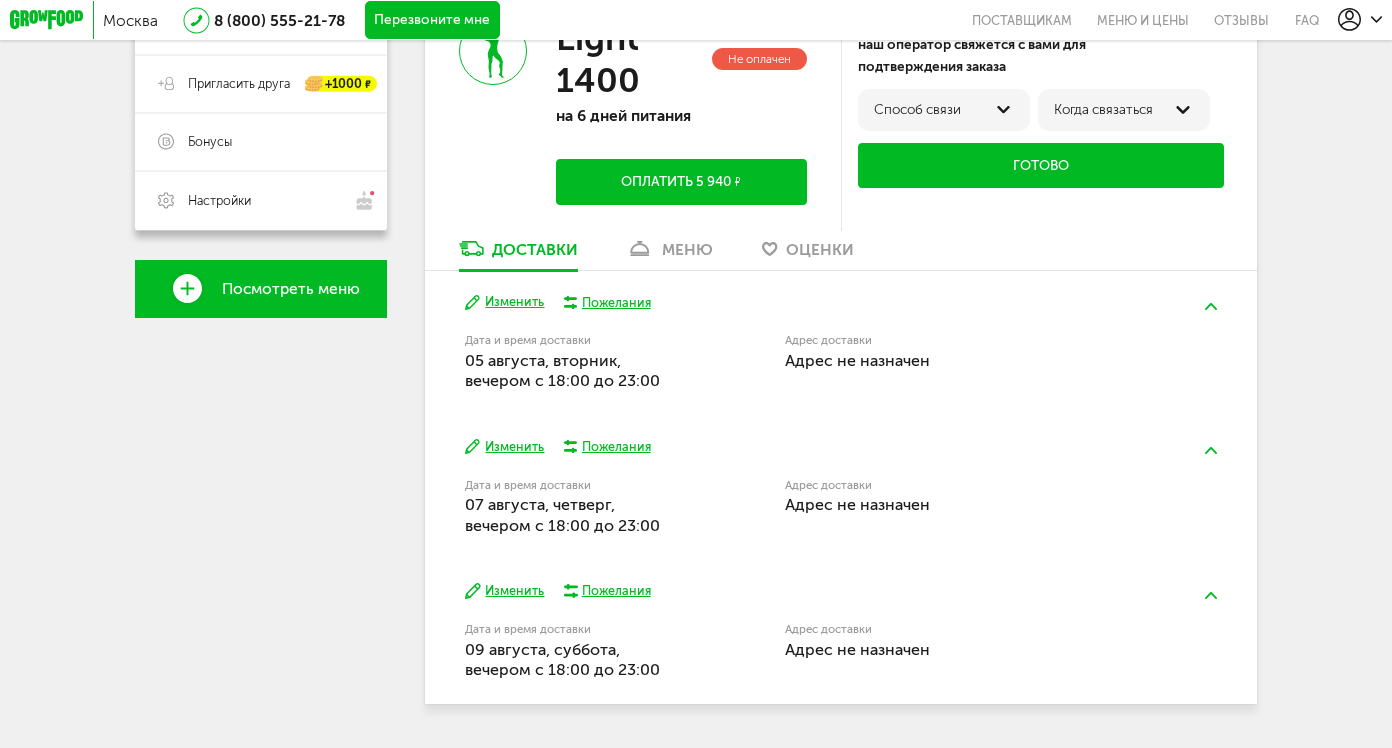 click on "Изменить" at bounding box center (504, 302) 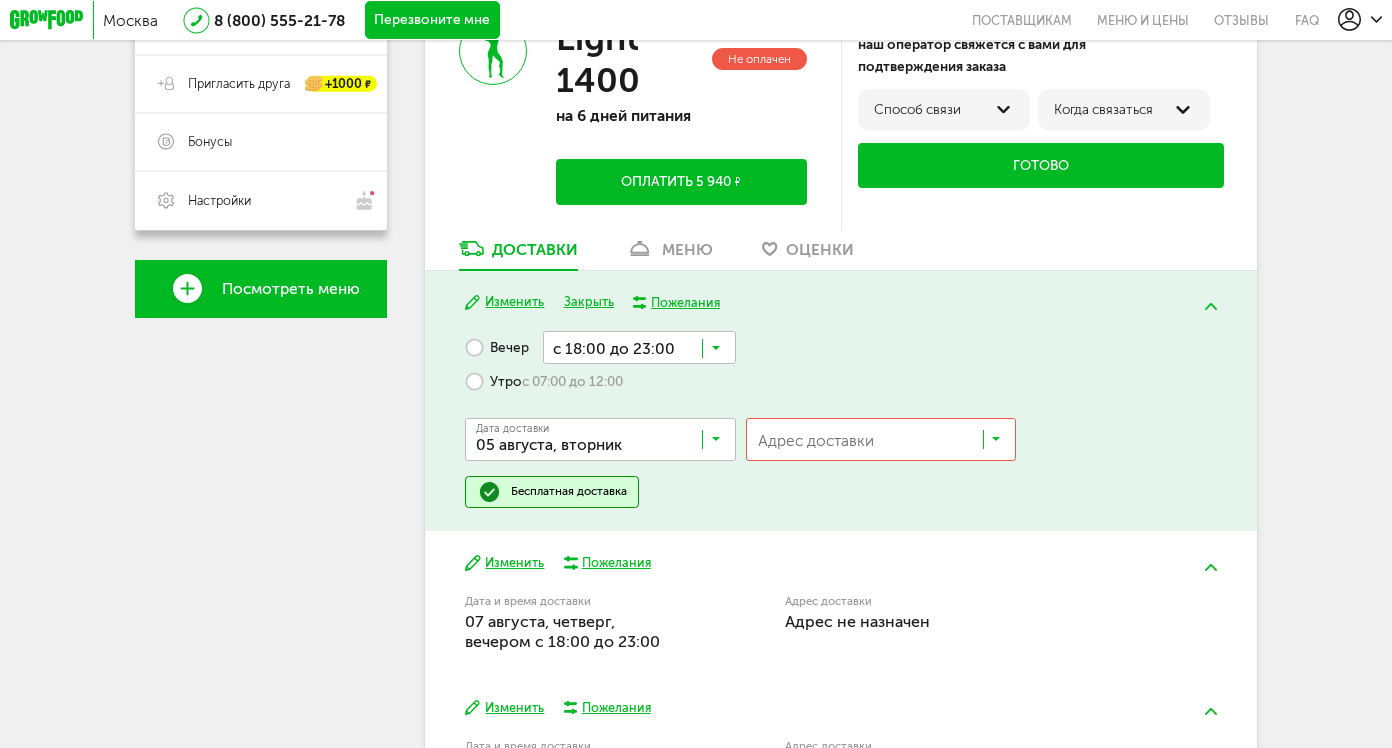 click at bounding box center (717, 443) 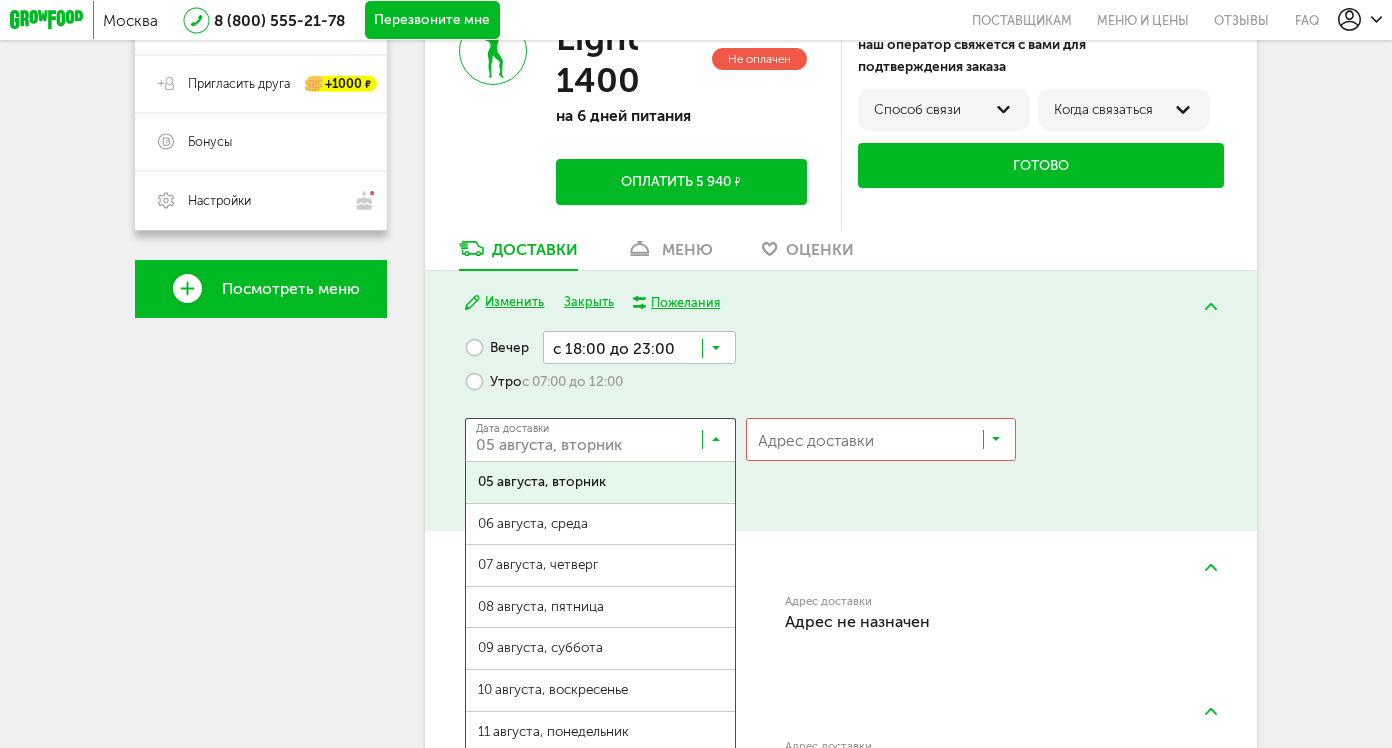 click on "+7 (903) 188-71-18       Мои заказы       Подписка           Мои предпочтения     Пригласить друга     +1000 ₽       Бонусы       Настройки           Посмотреть меню" at bounding box center [260, 312] 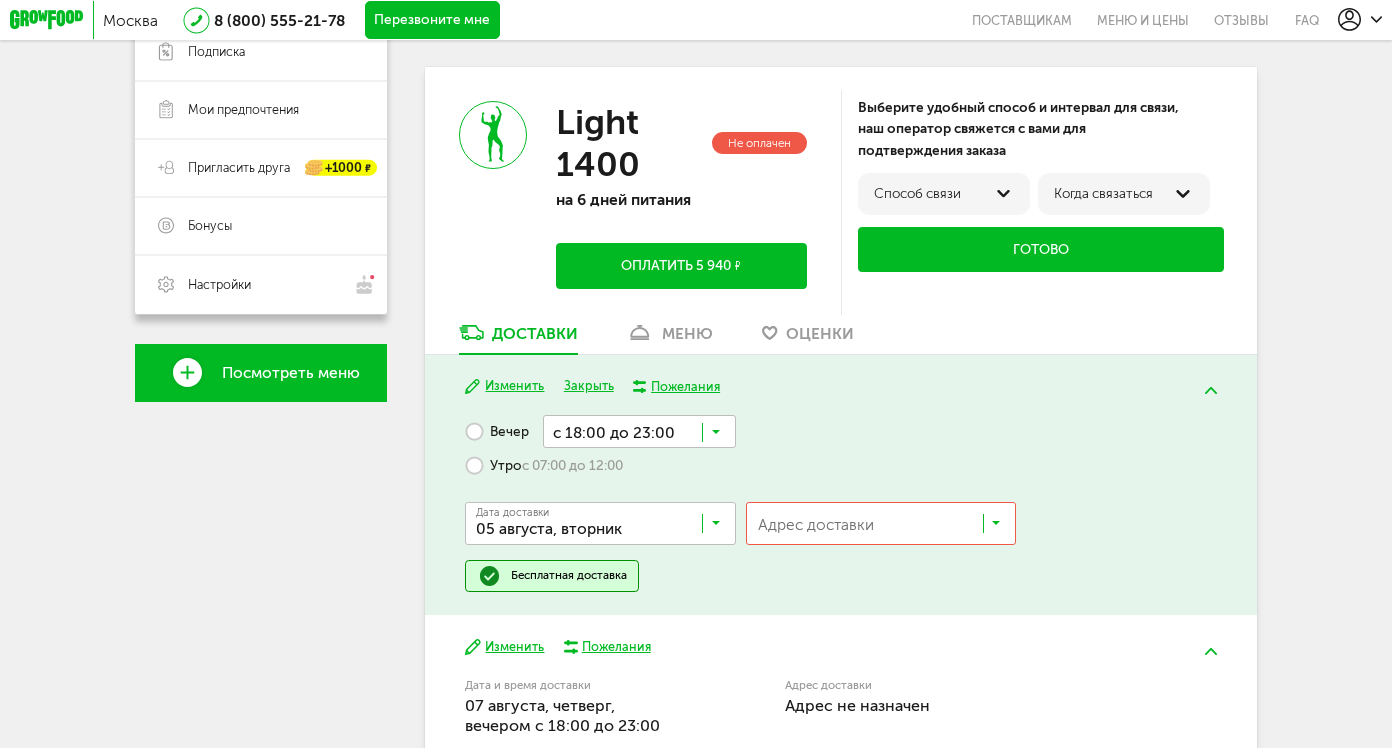 scroll, scrollTop: 108, scrollLeft: 0, axis: vertical 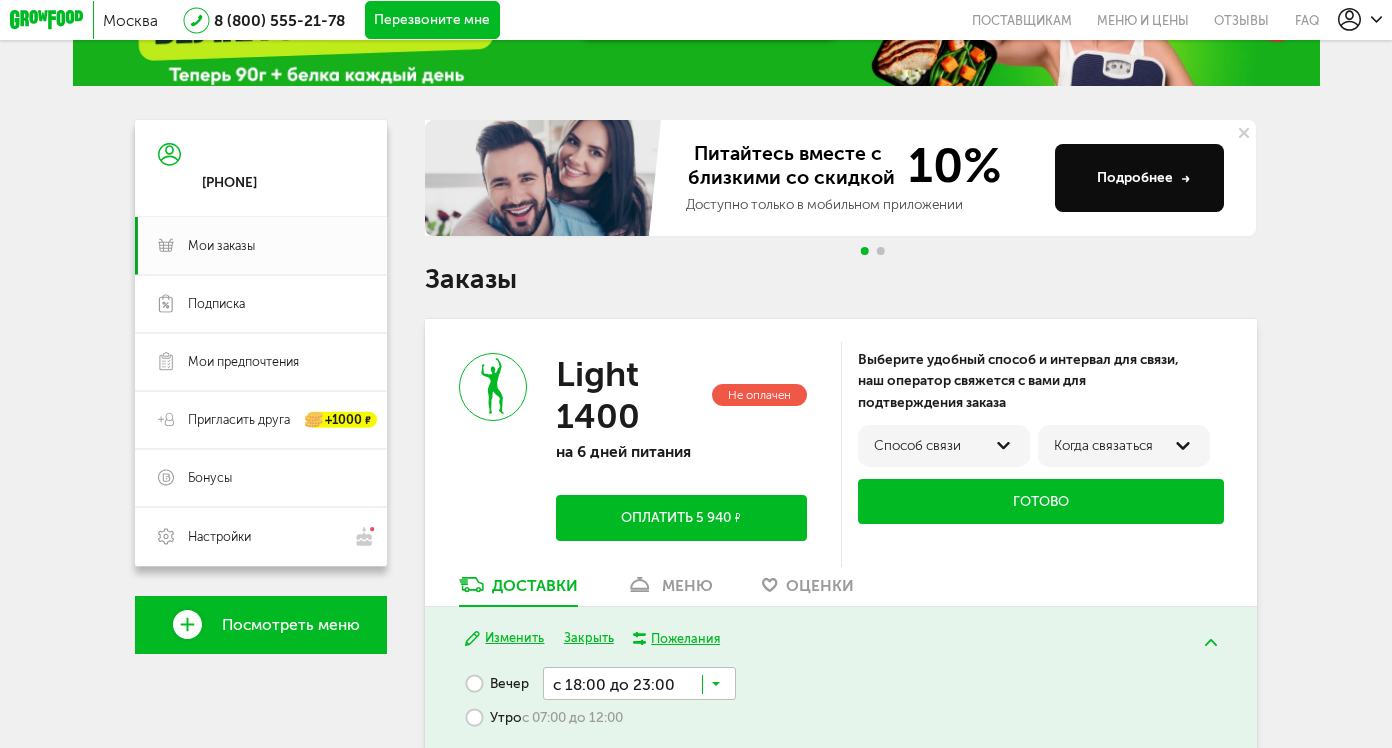 click on "Способ связи" at bounding box center [944, 445] 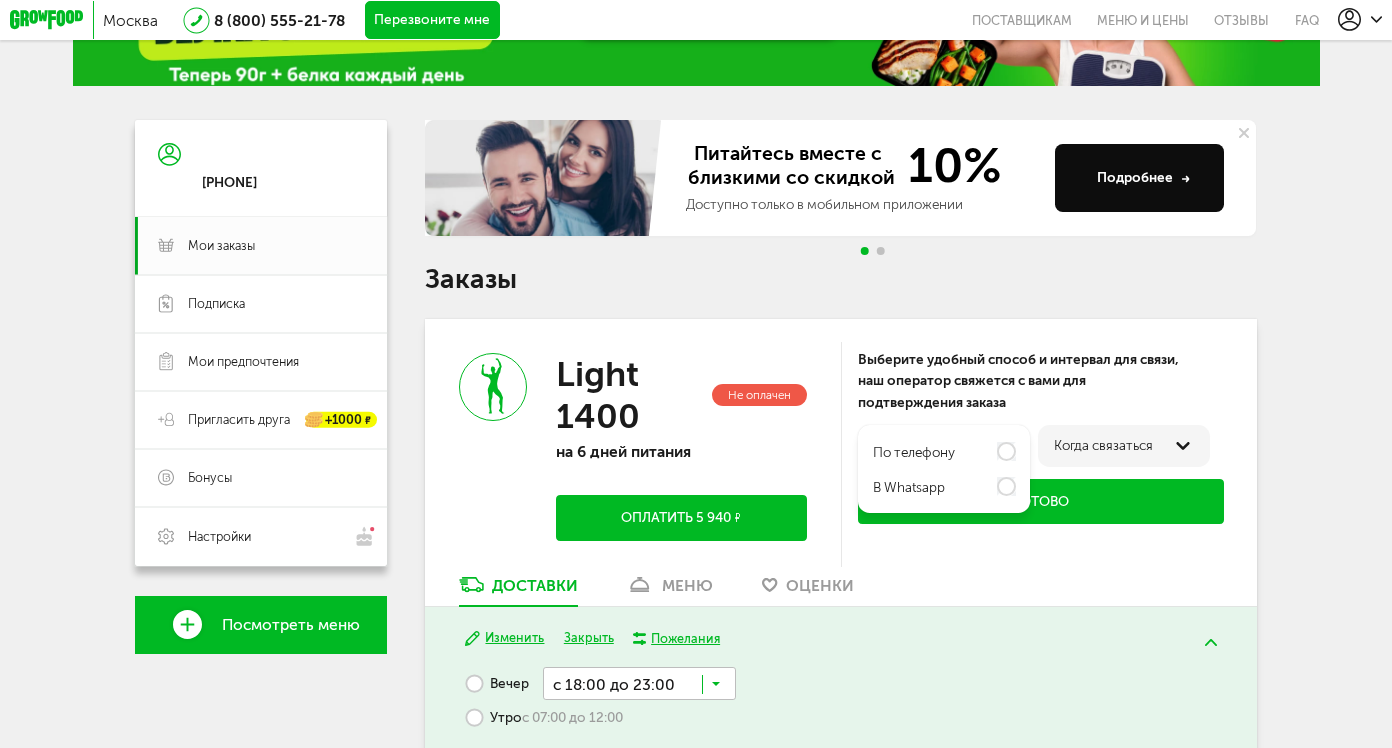 click on "в Whatsapp" at bounding box center [944, 486] 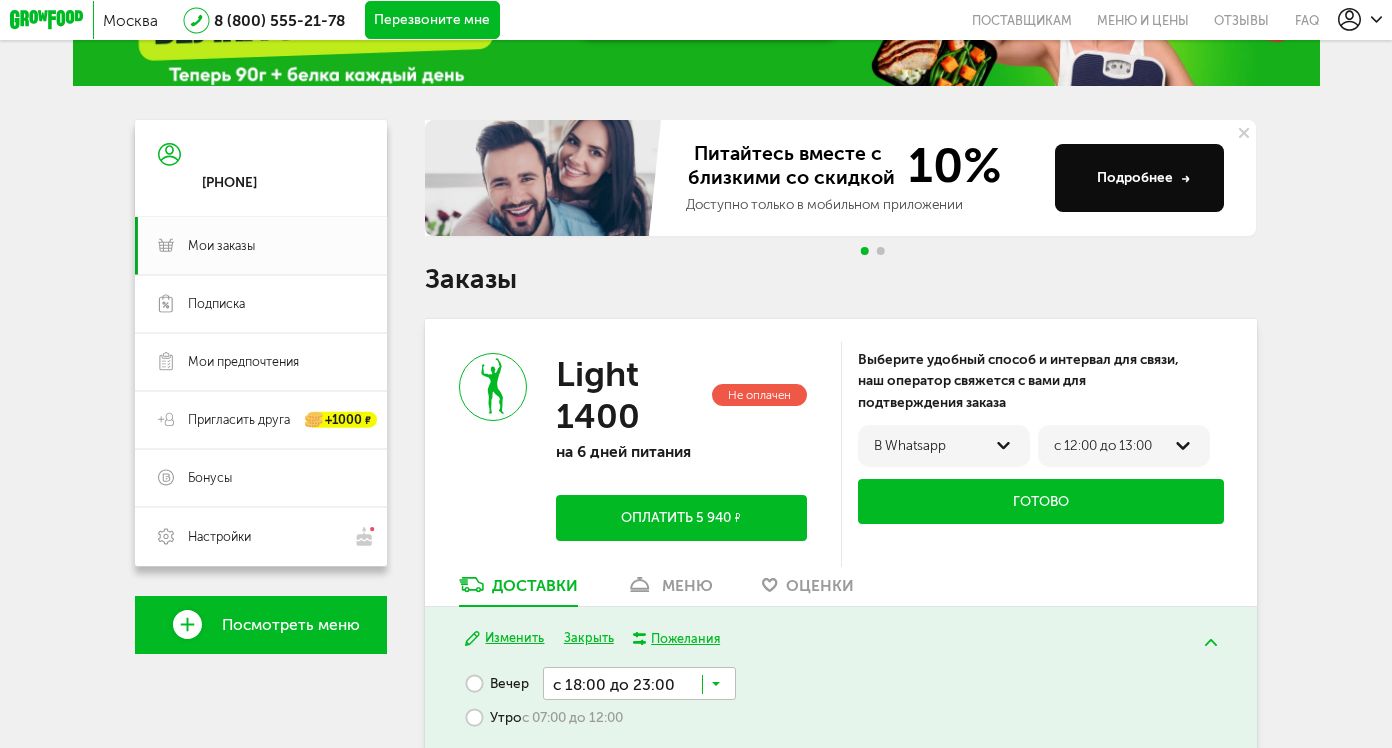 click on "Готово" at bounding box center (1040, 501) 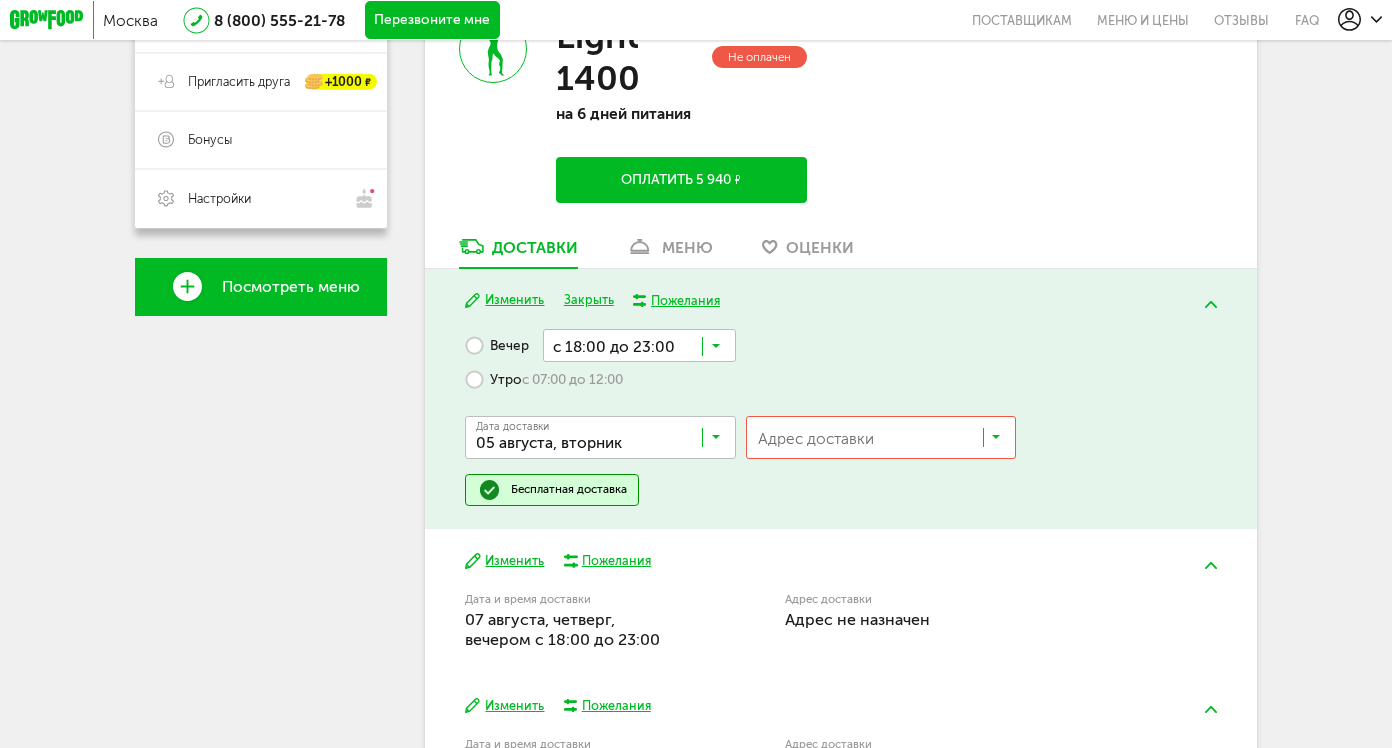 scroll, scrollTop: 540, scrollLeft: 0, axis: vertical 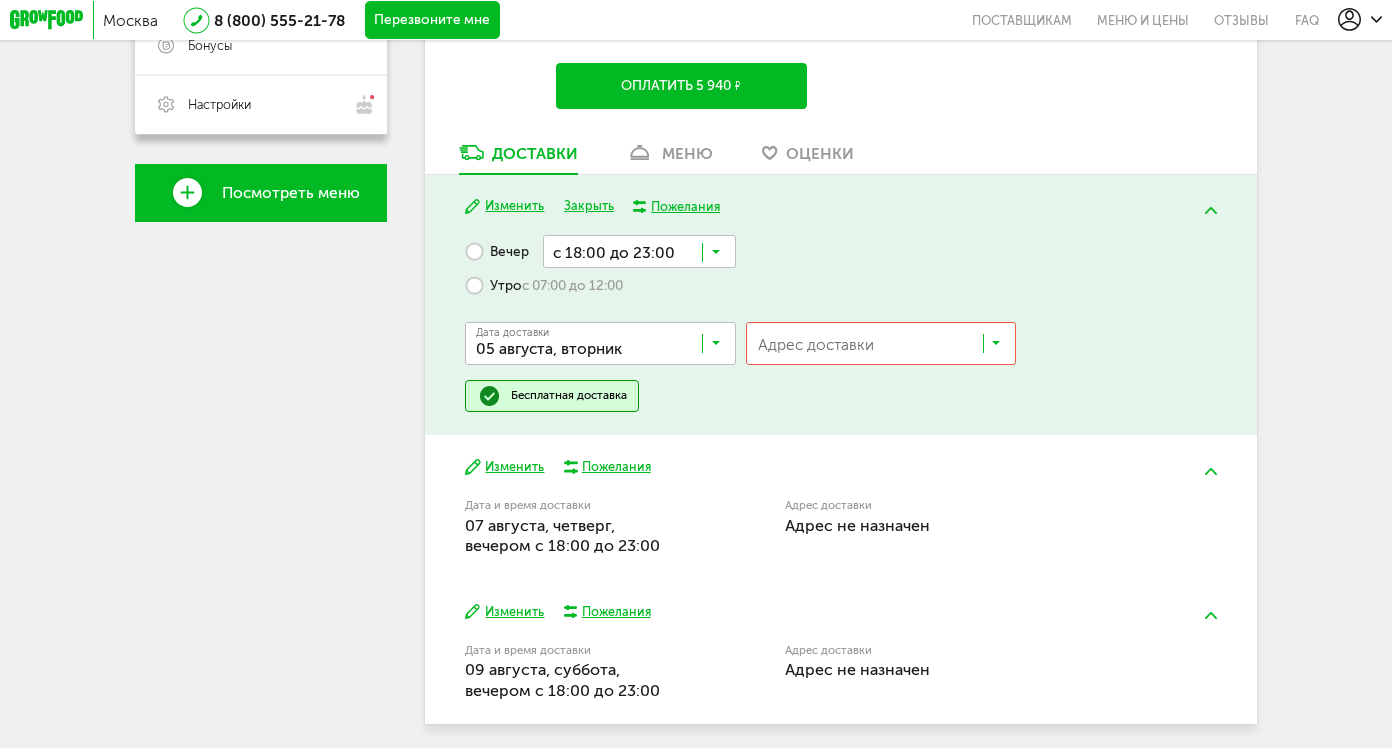 click at bounding box center (885, 348) 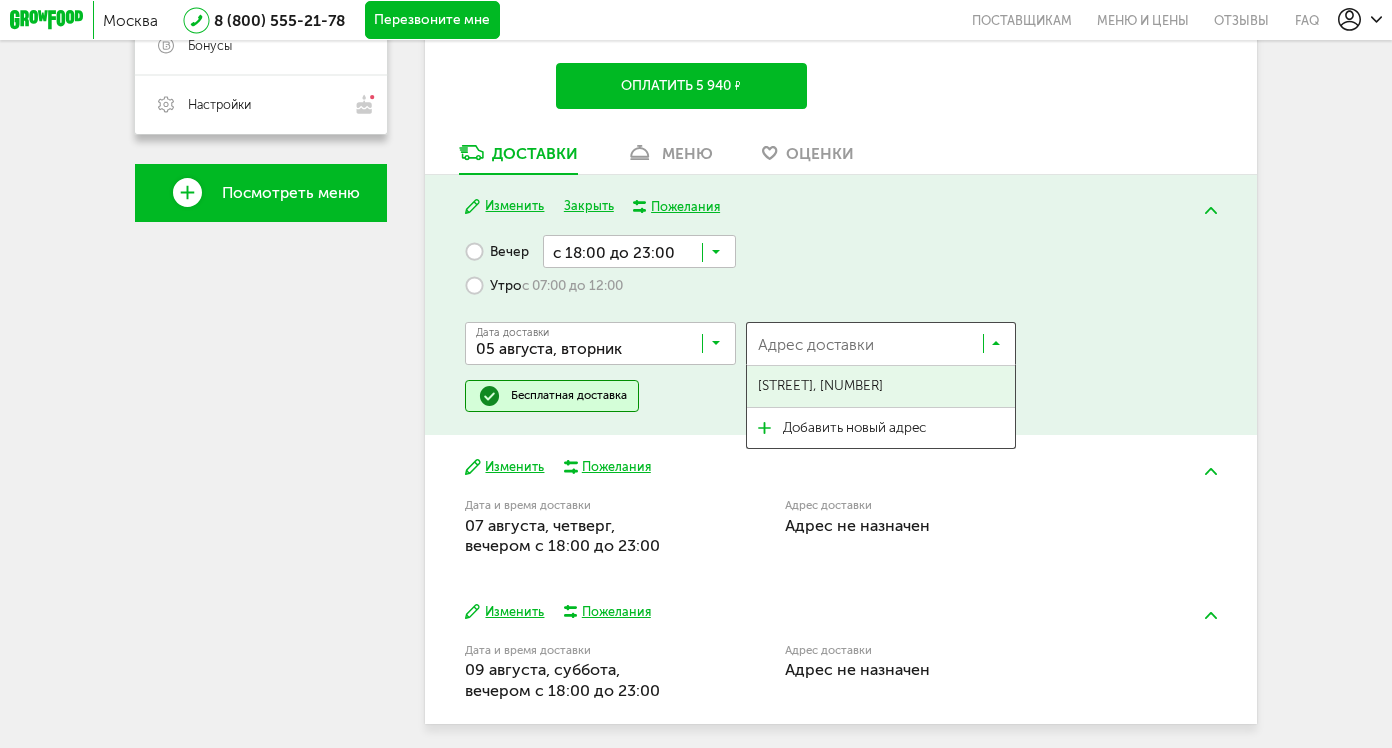 click on "ул Россолимо, 6/25" at bounding box center (820, 386) 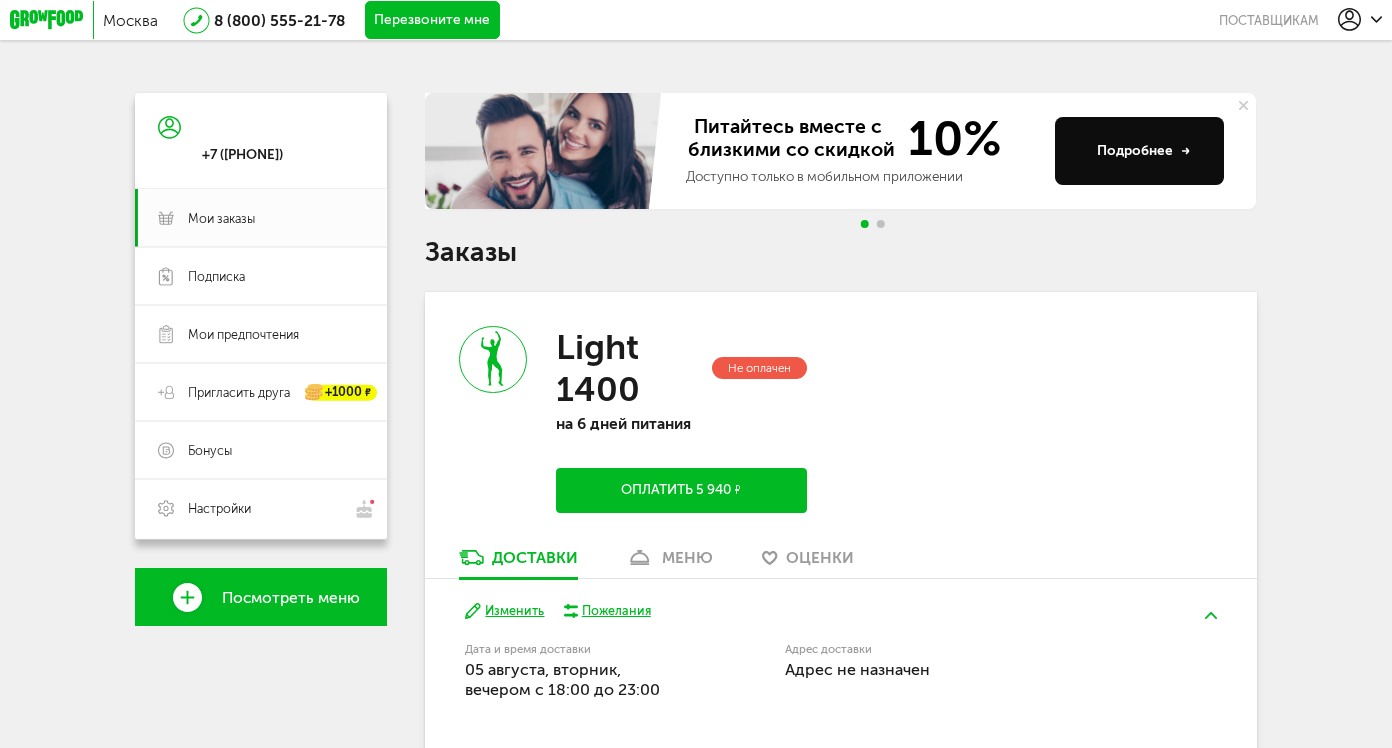 scroll, scrollTop: 0, scrollLeft: 0, axis: both 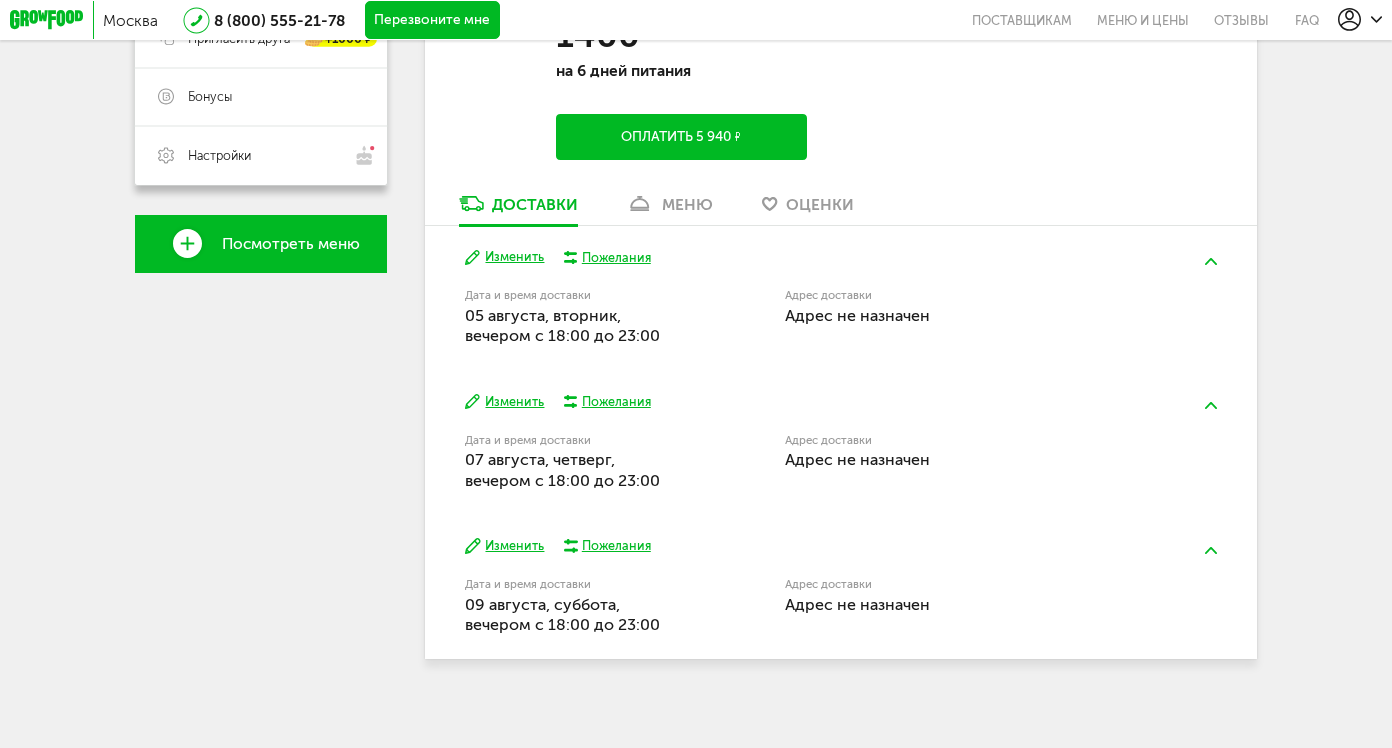 click on "Адрес не назначен" at bounding box center (857, 315) 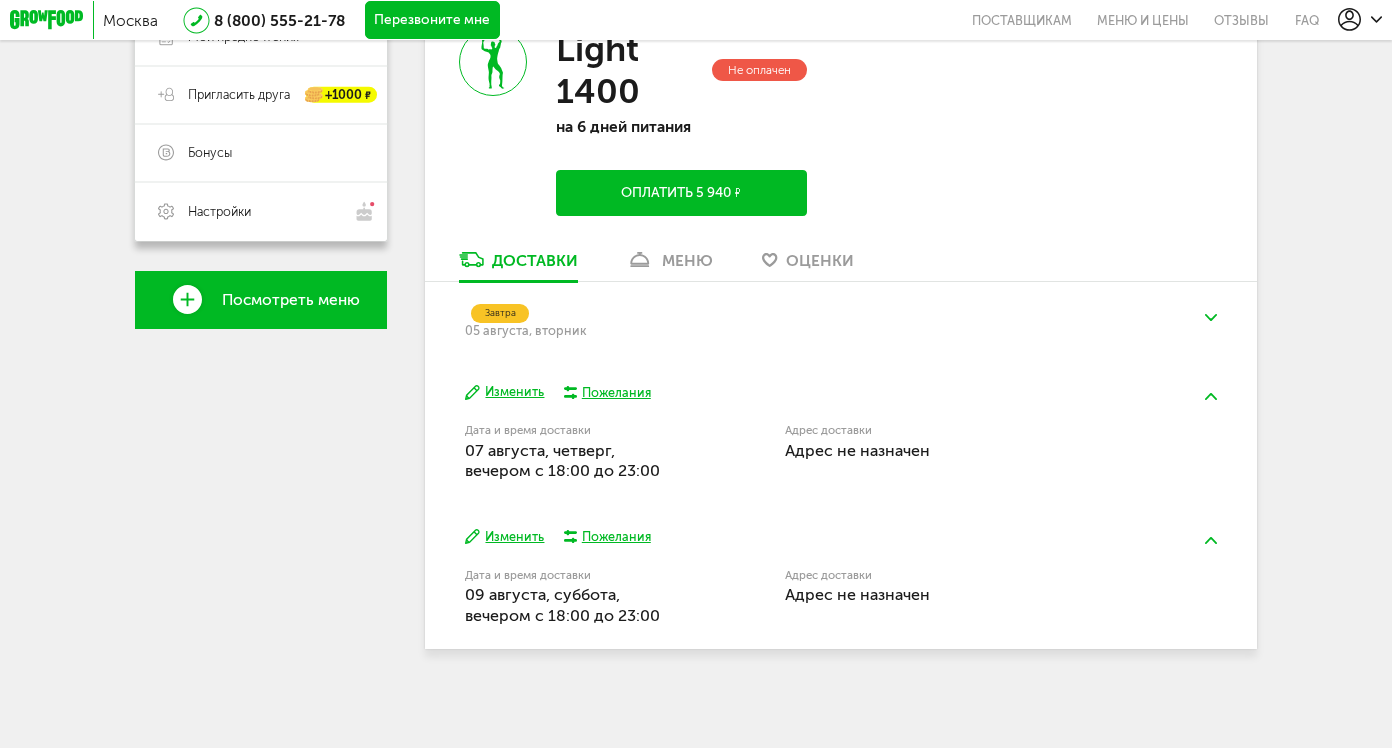 scroll, scrollTop: 427, scrollLeft: 0, axis: vertical 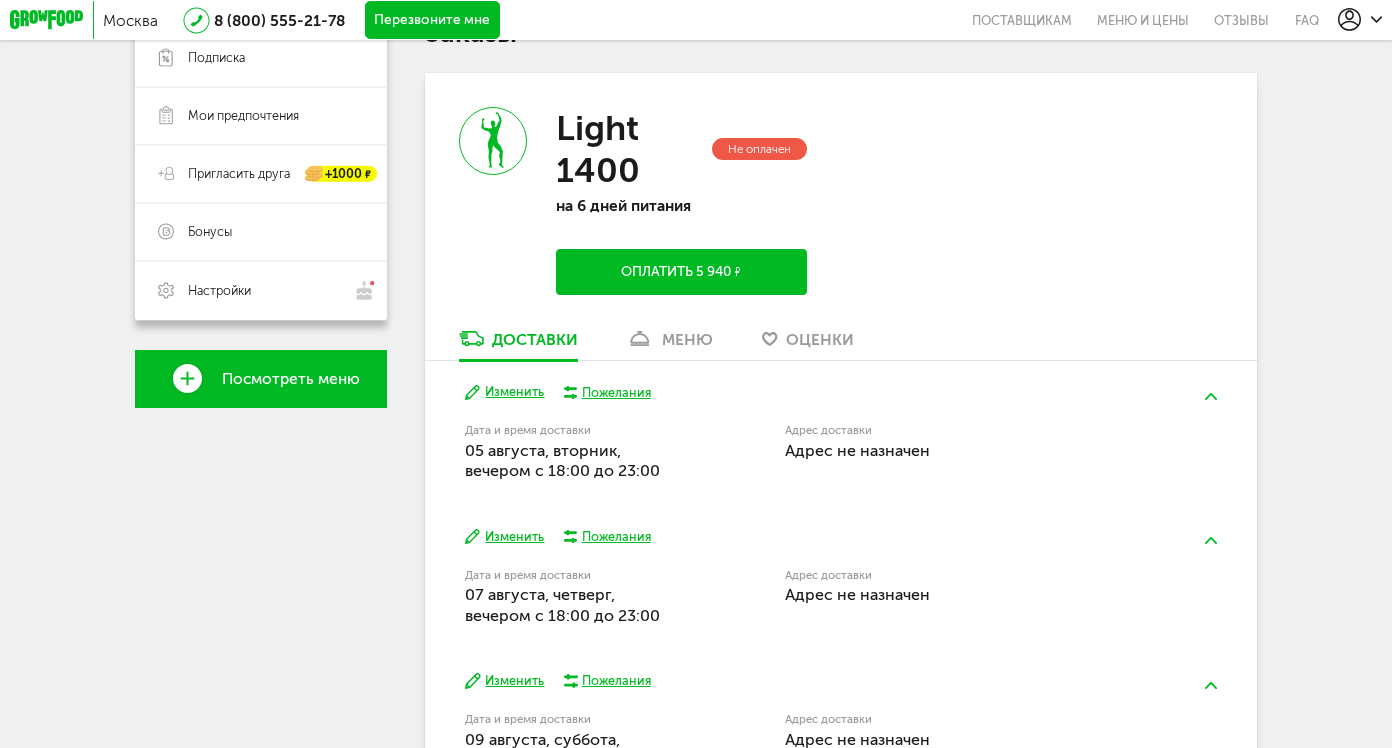click on "Адрес не назначен" at bounding box center (857, 450) 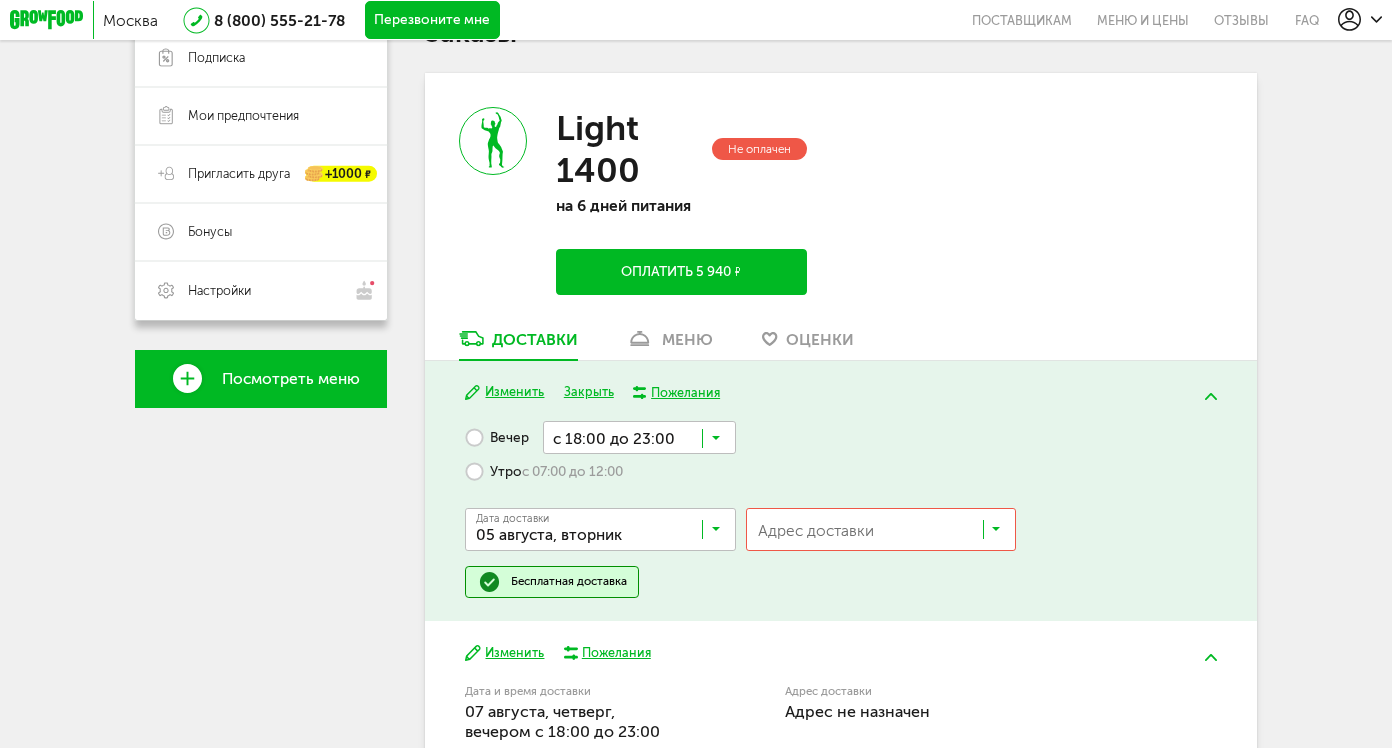 click at bounding box center (885, 534) 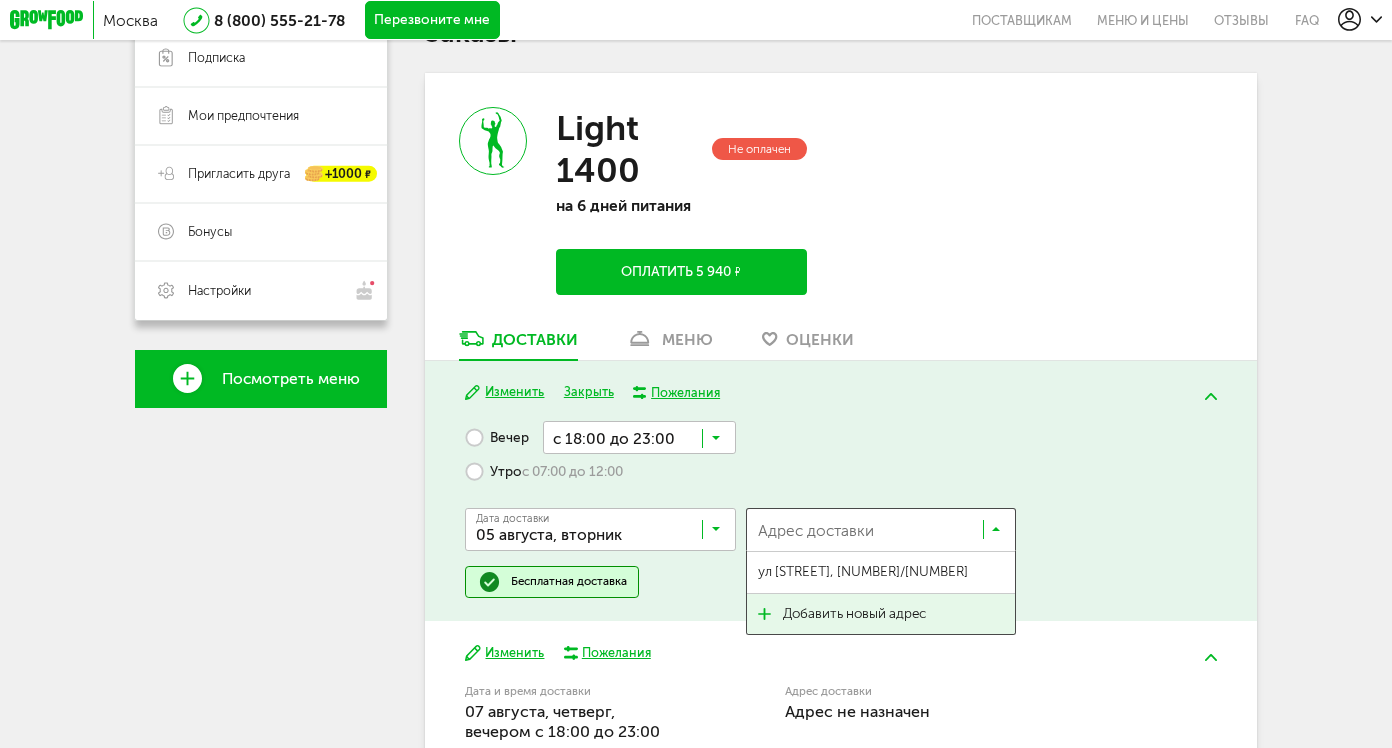 click on "Добавить новый адрес" at bounding box center [854, 614] 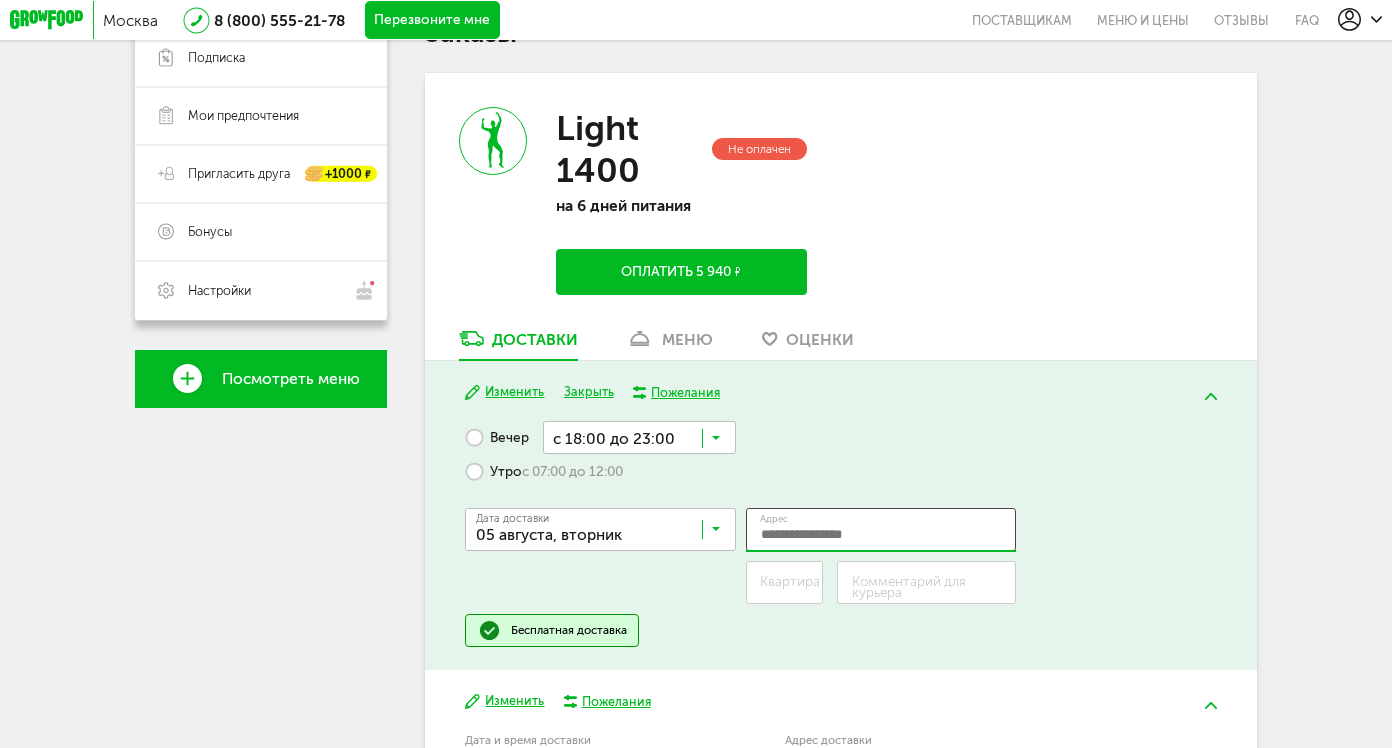 click on "Адрес" at bounding box center [881, 530] 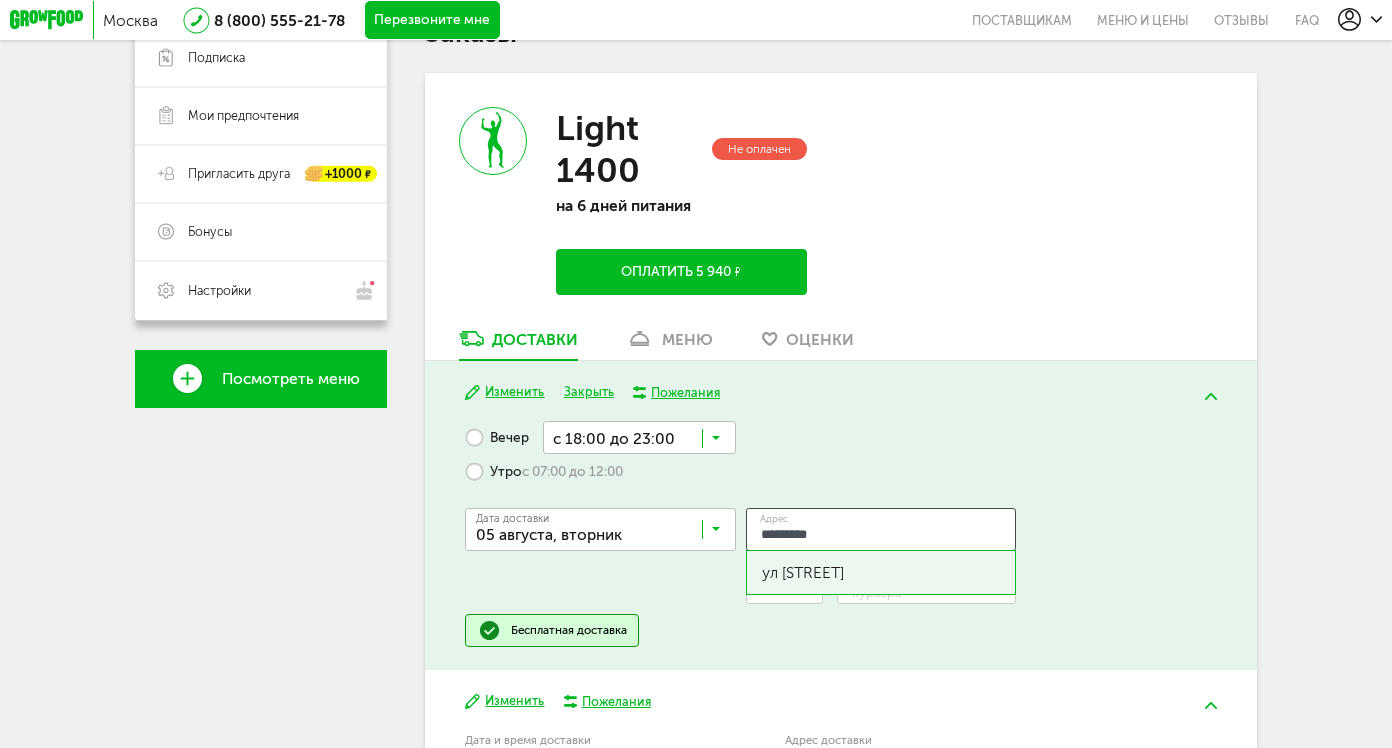 click on "ул Россолимо" at bounding box center [881, 572] 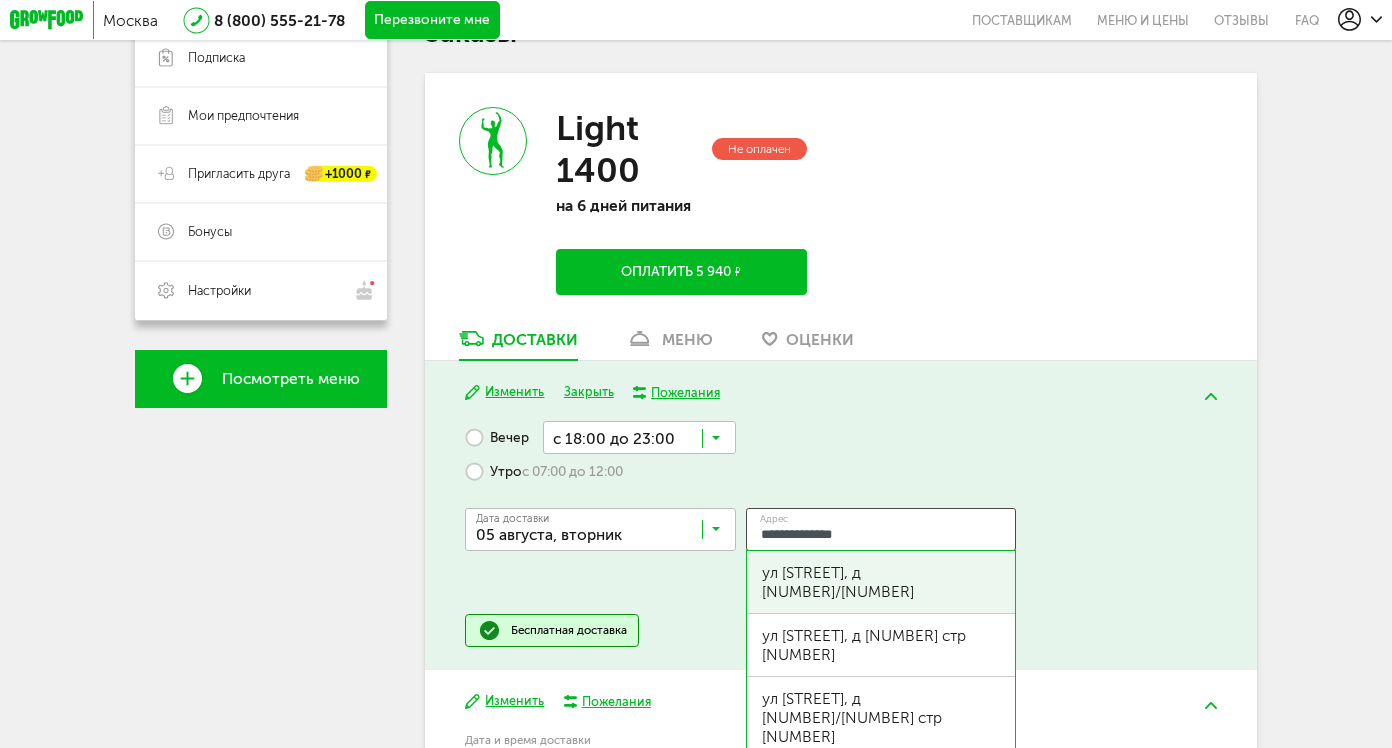 click on "ул Россолимо, д 6/25" at bounding box center (881, 582) 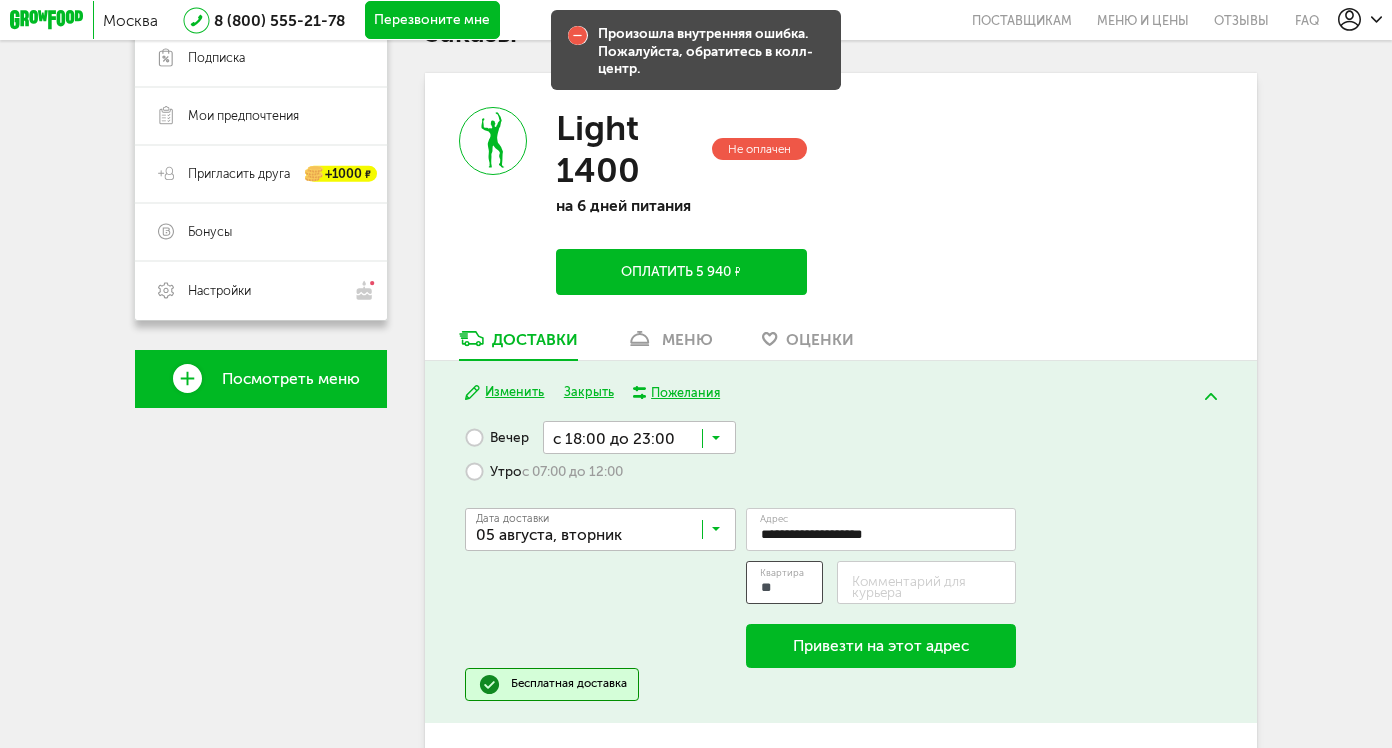 type on "**" 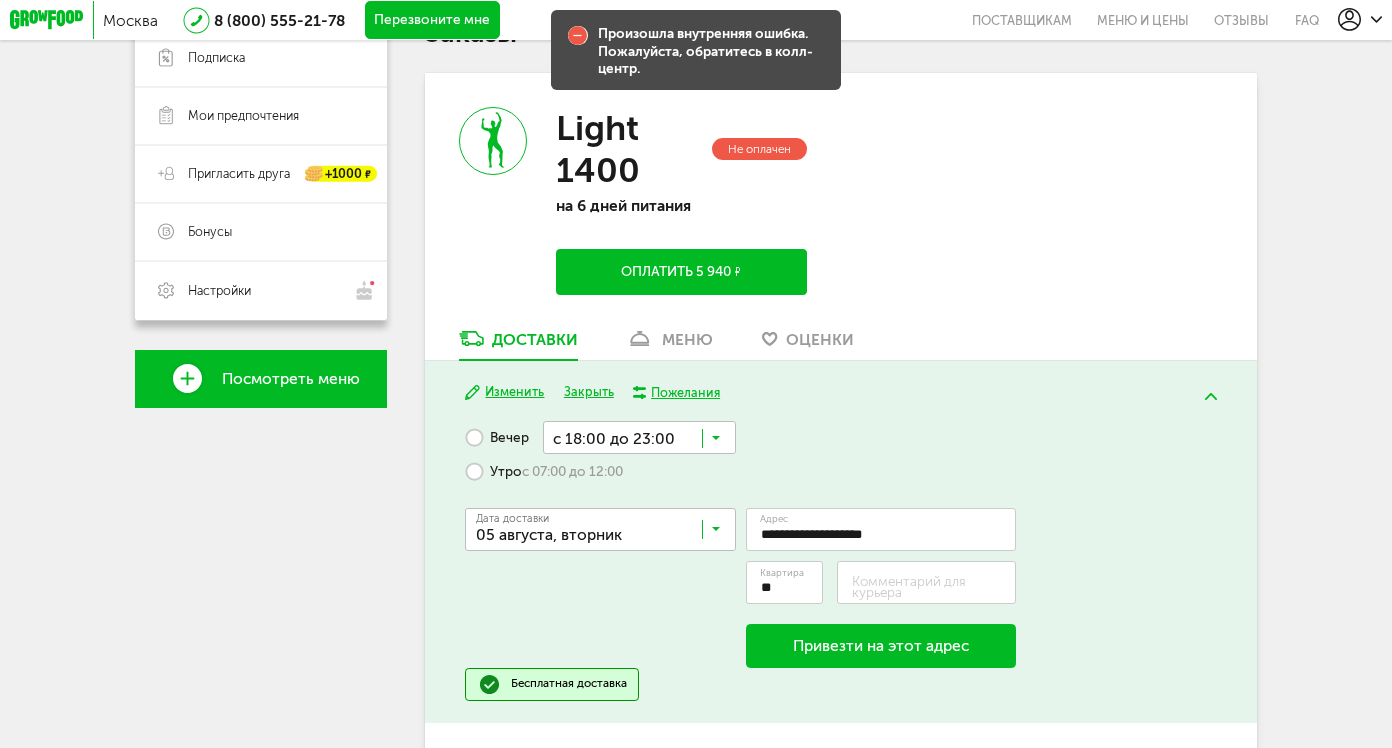 click on "Комментарий для курьера" at bounding box center [934, 587] 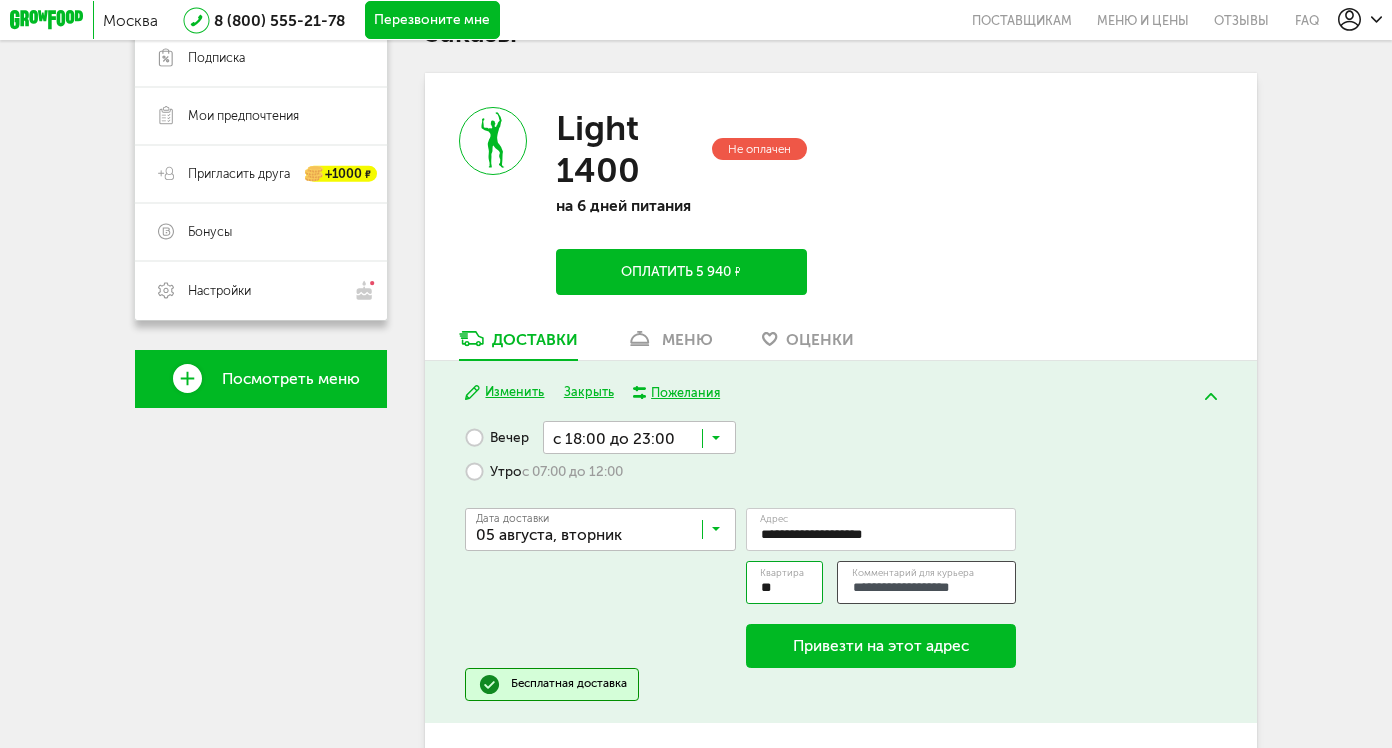 scroll, scrollTop: 624, scrollLeft: 0, axis: vertical 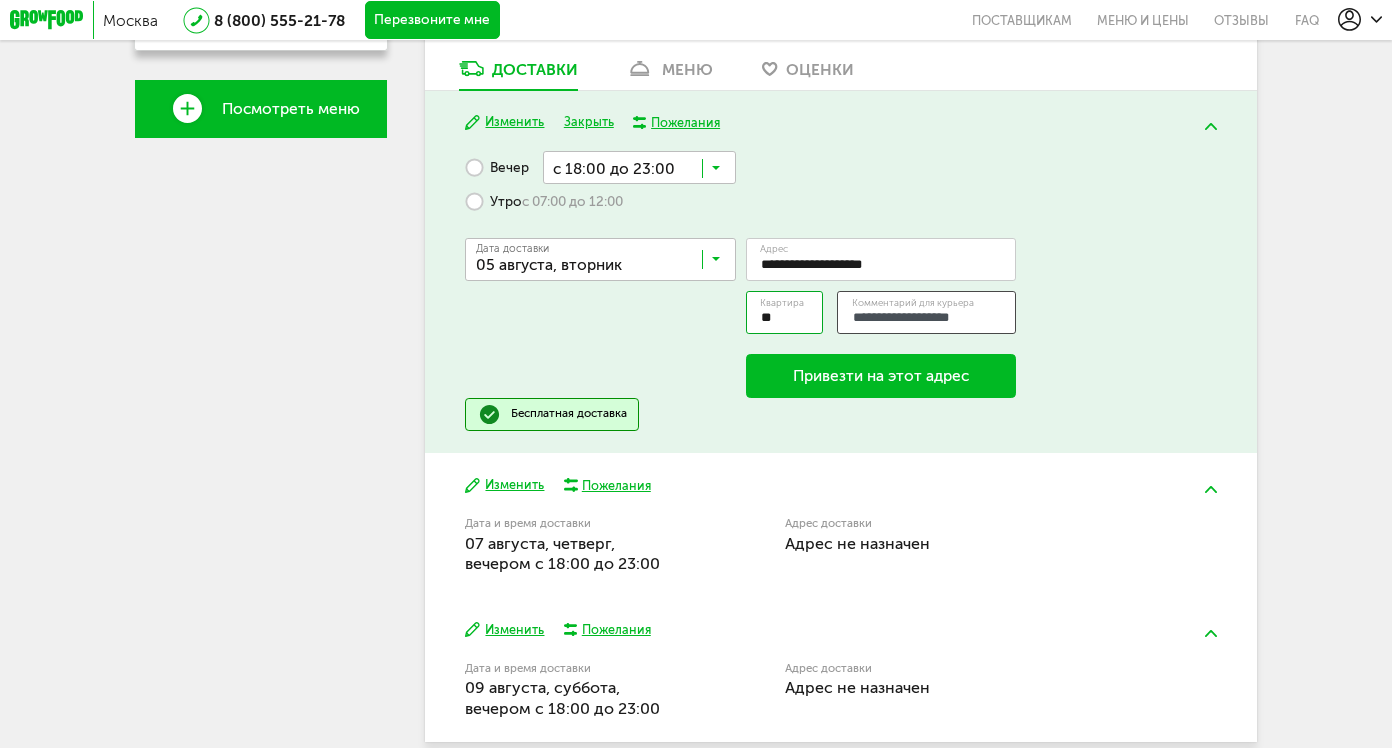 type on "**********" 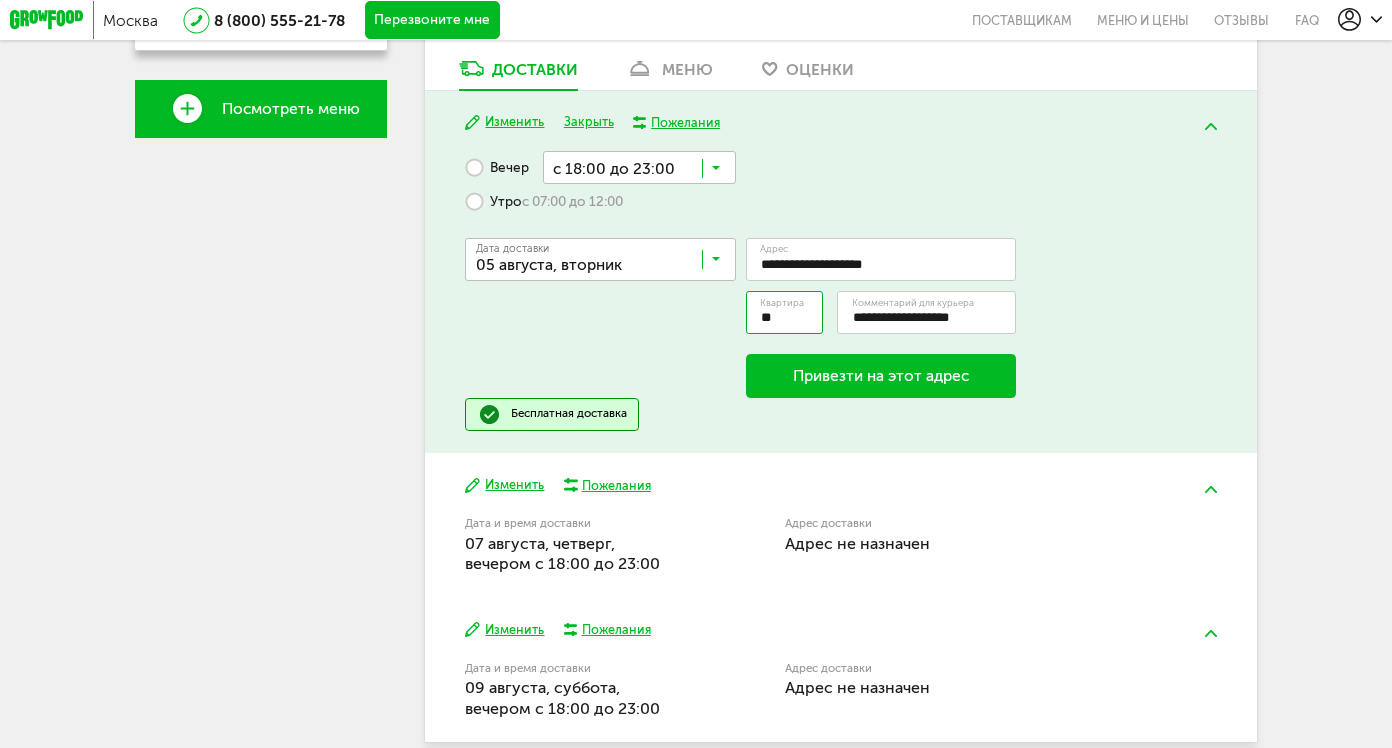 click on "Привезти на этот адрес" at bounding box center [881, 376] 